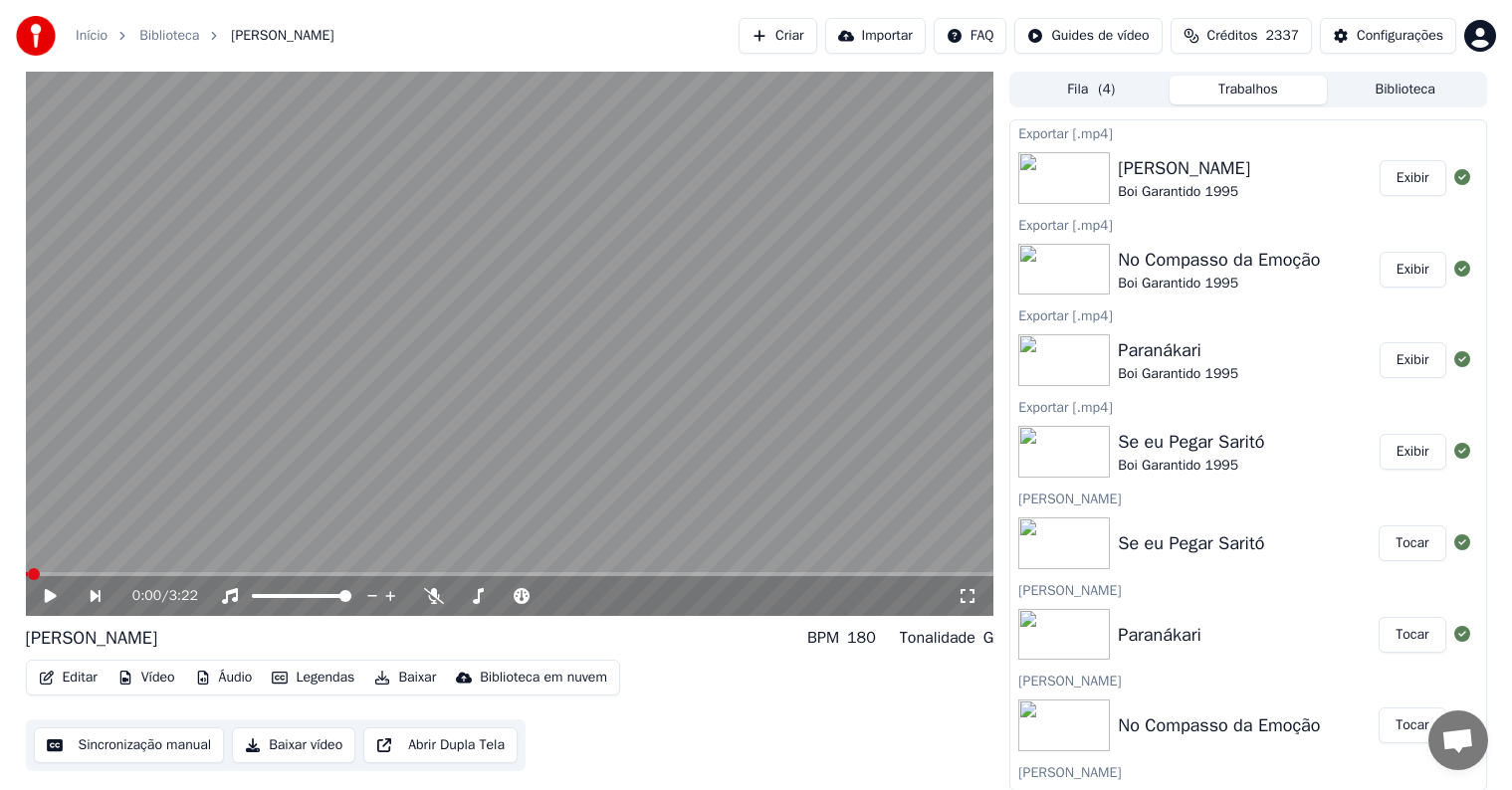 scroll, scrollTop: 0, scrollLeft: 0, axis: both 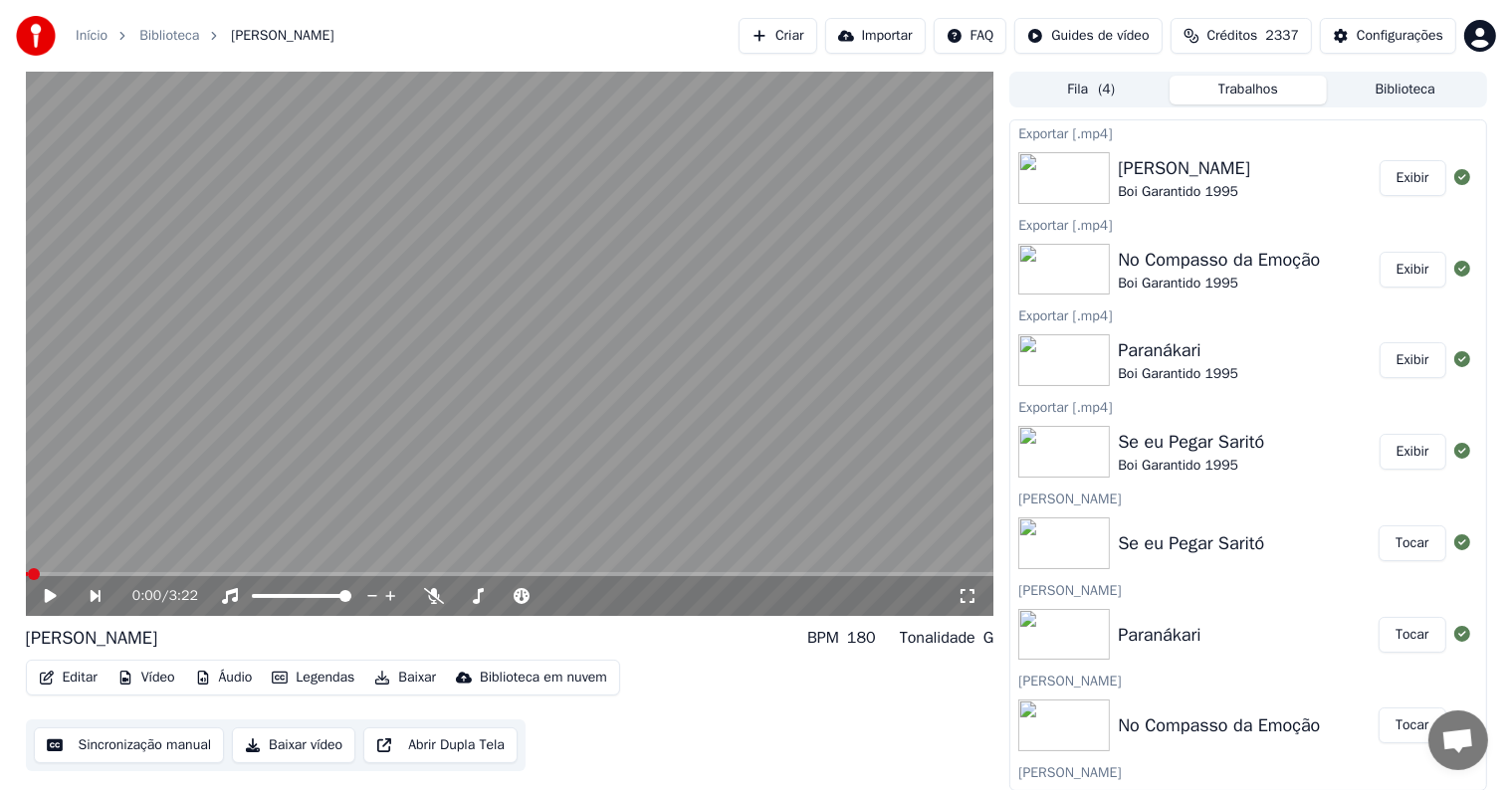 click on "Criar" at bounding box center (777, 36) 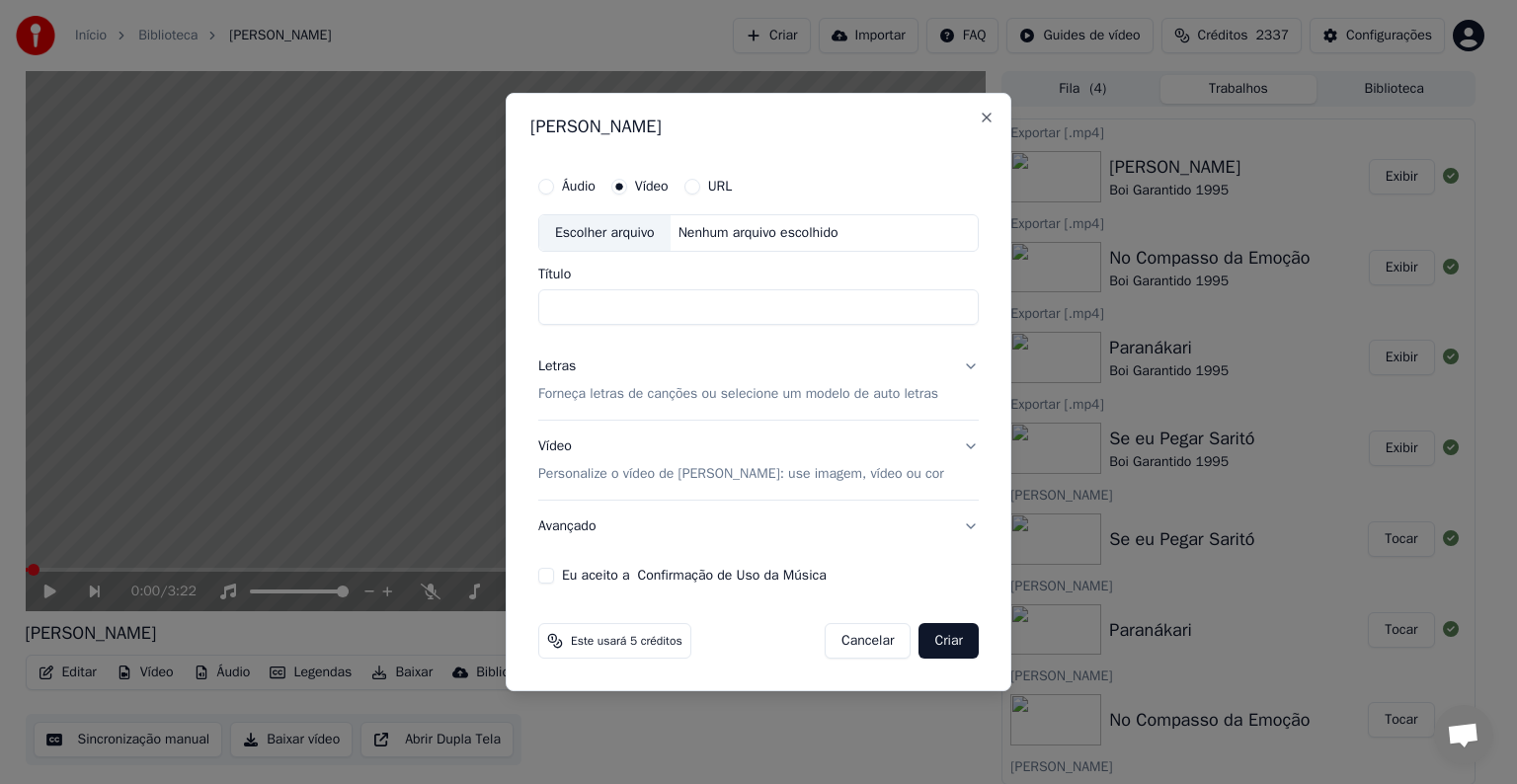 click on "Cancelar" at bounding box center (867, 641) 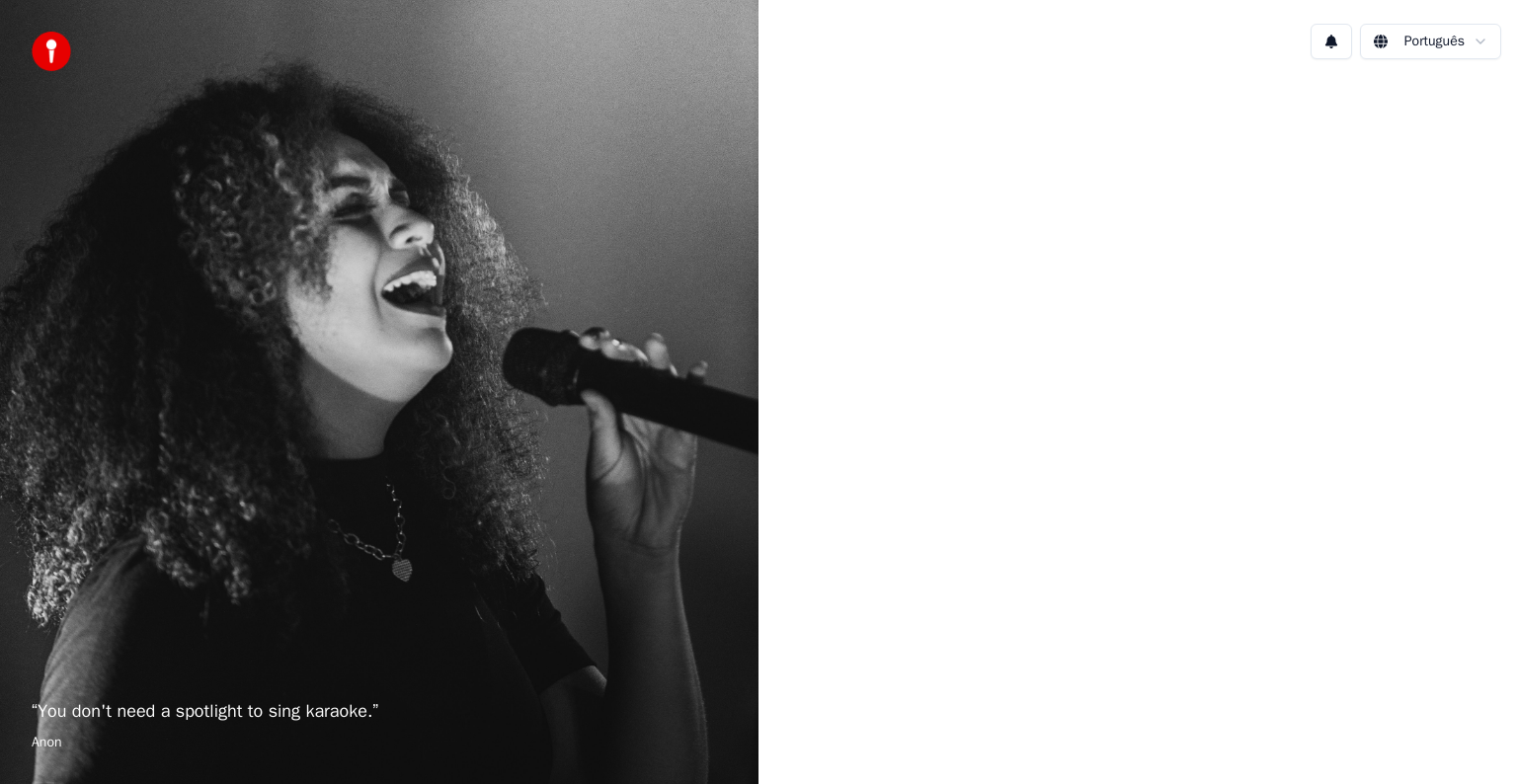 scroll, scrollTop: 0, scrollLeft: 0, axis: both 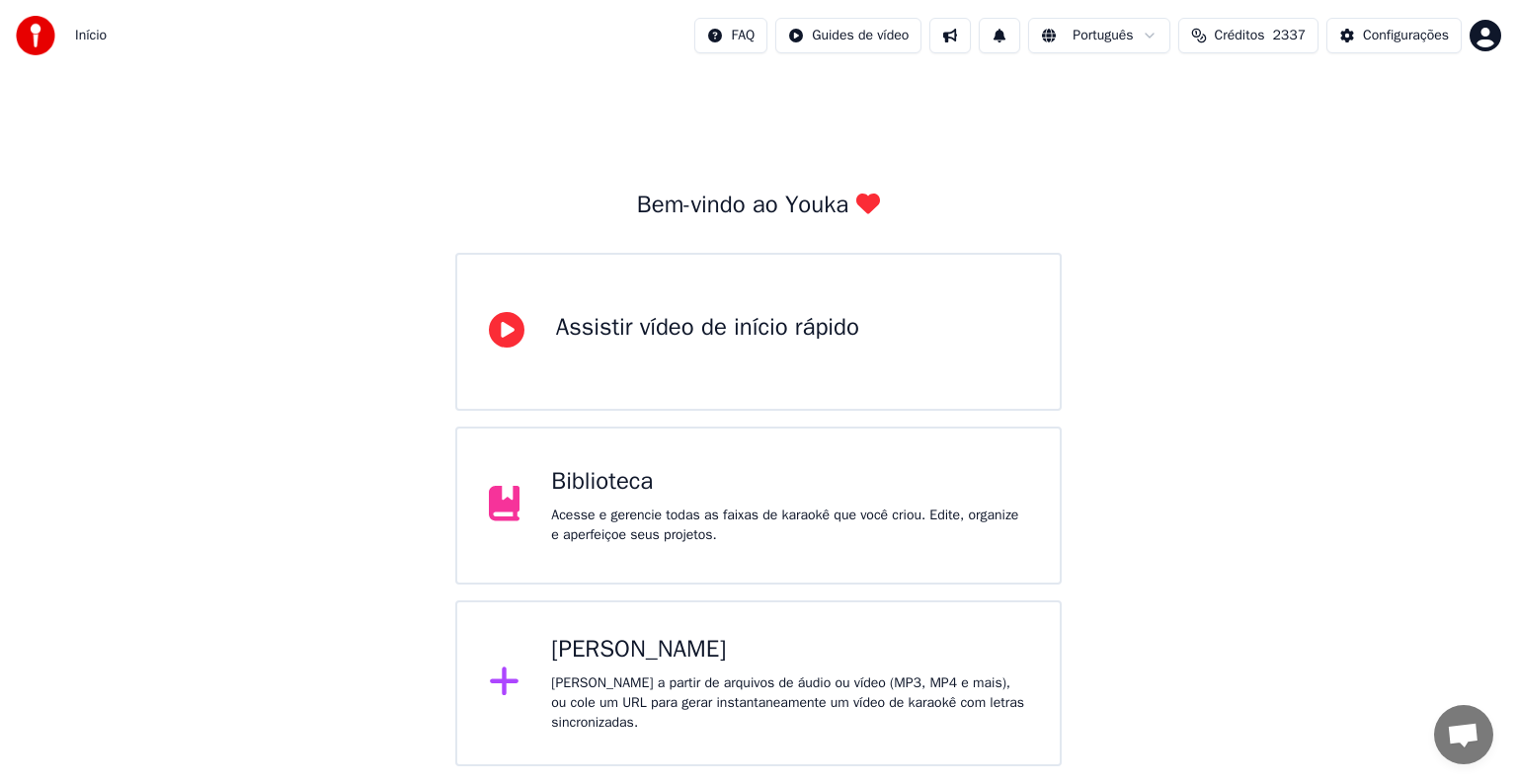 click on "Crie karaokê a partir de arquivos de áudio ou vídeo (MP3, MP4 e mais), ou cole um URL para gerar instantaneamente um vídeo de karaokê com letras sincronizadas." at bounding box center (789, 703) 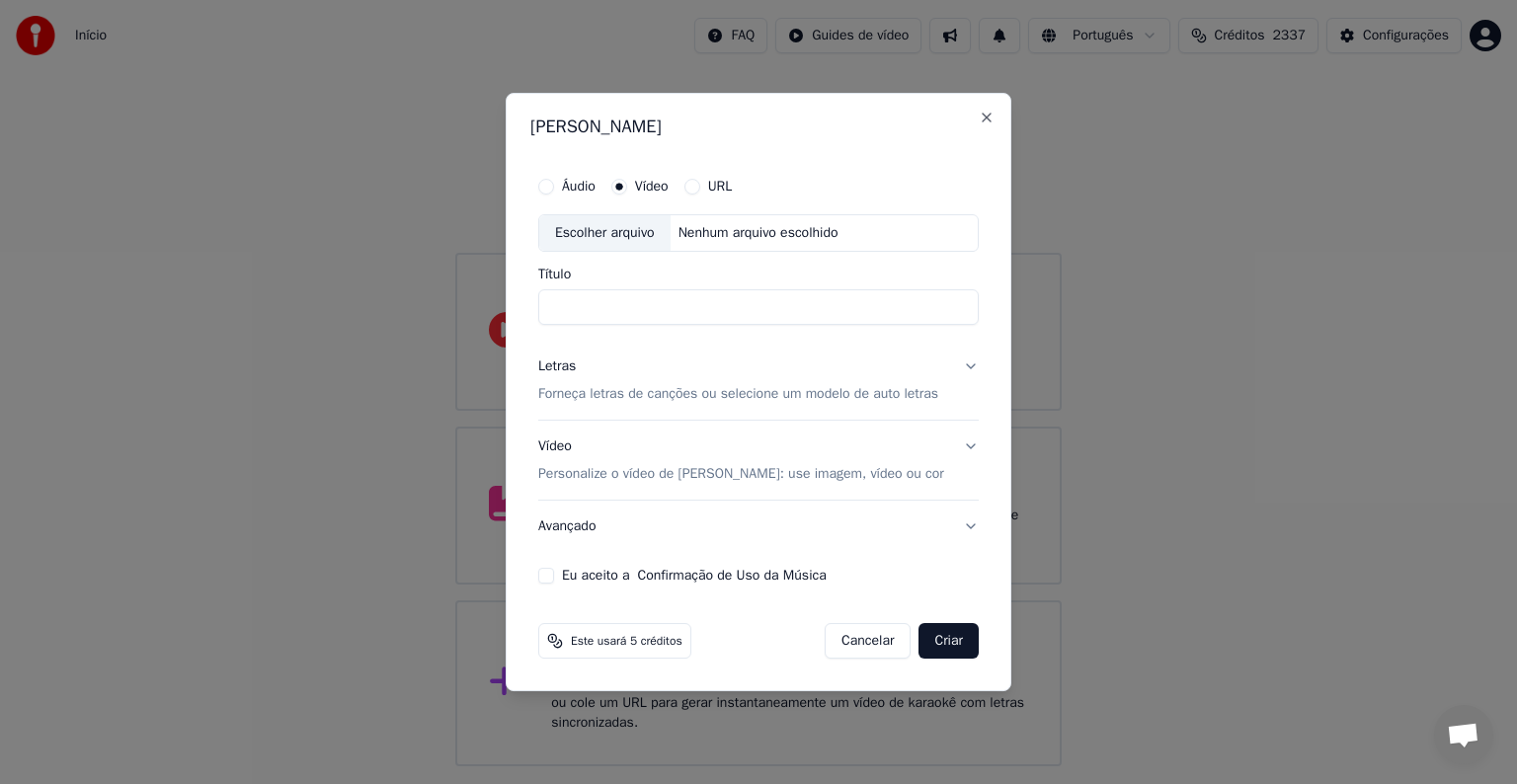 click on "Escolher arquivo" at bounding box center [604, 233] 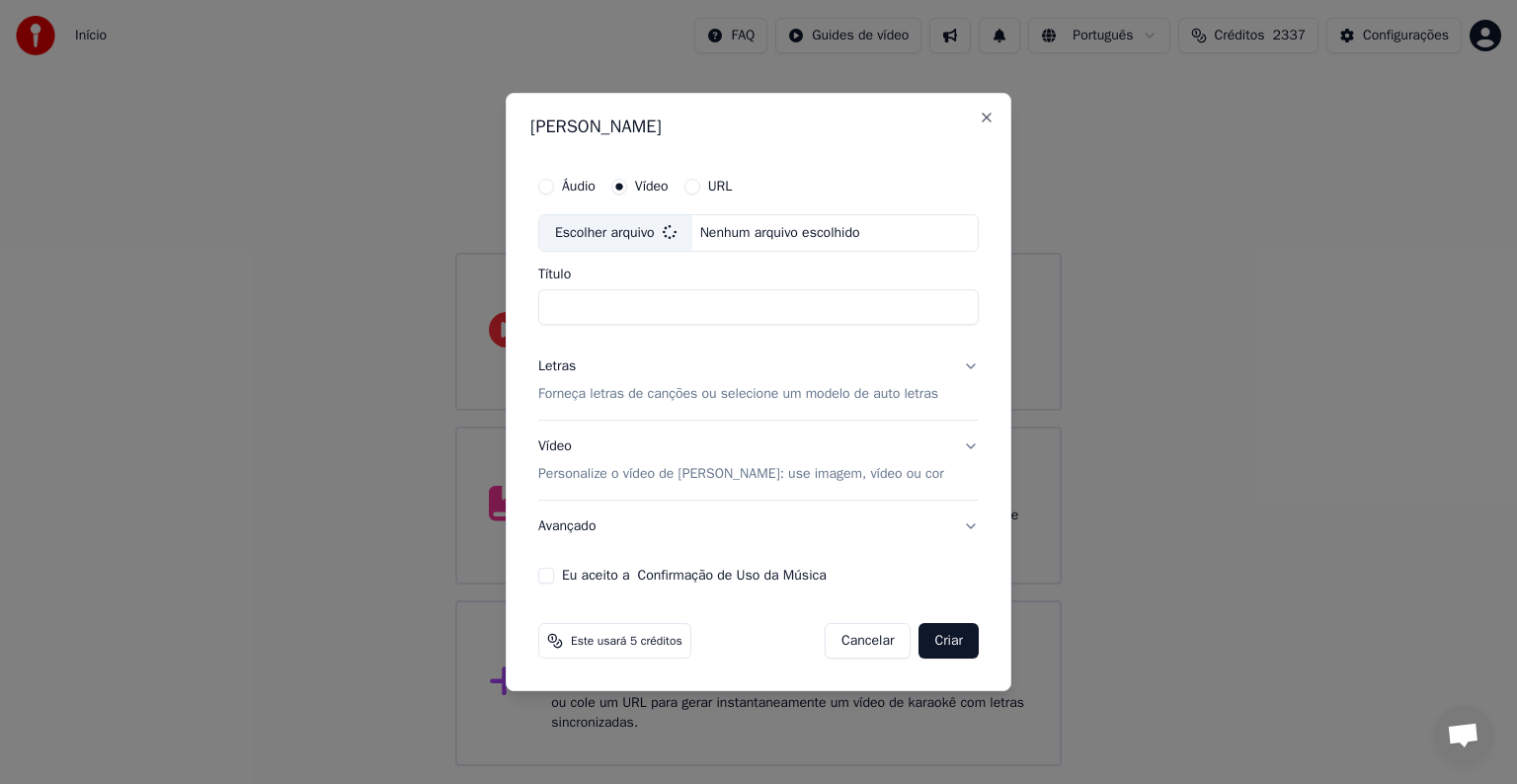 type on "**********" 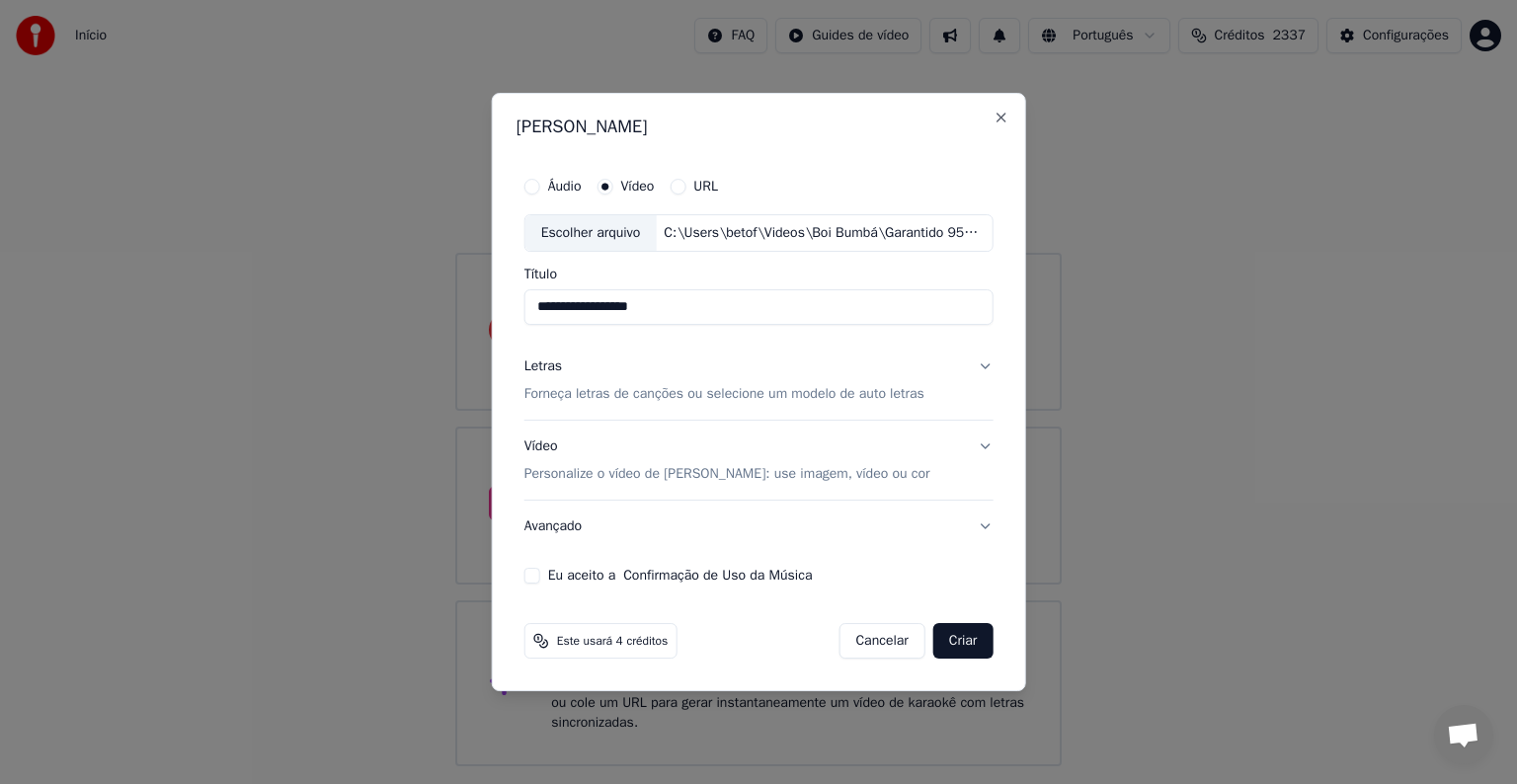 click on "Forneça letras de canções ou selecione um modelo de auto letras" at bounding box center [724, 394] 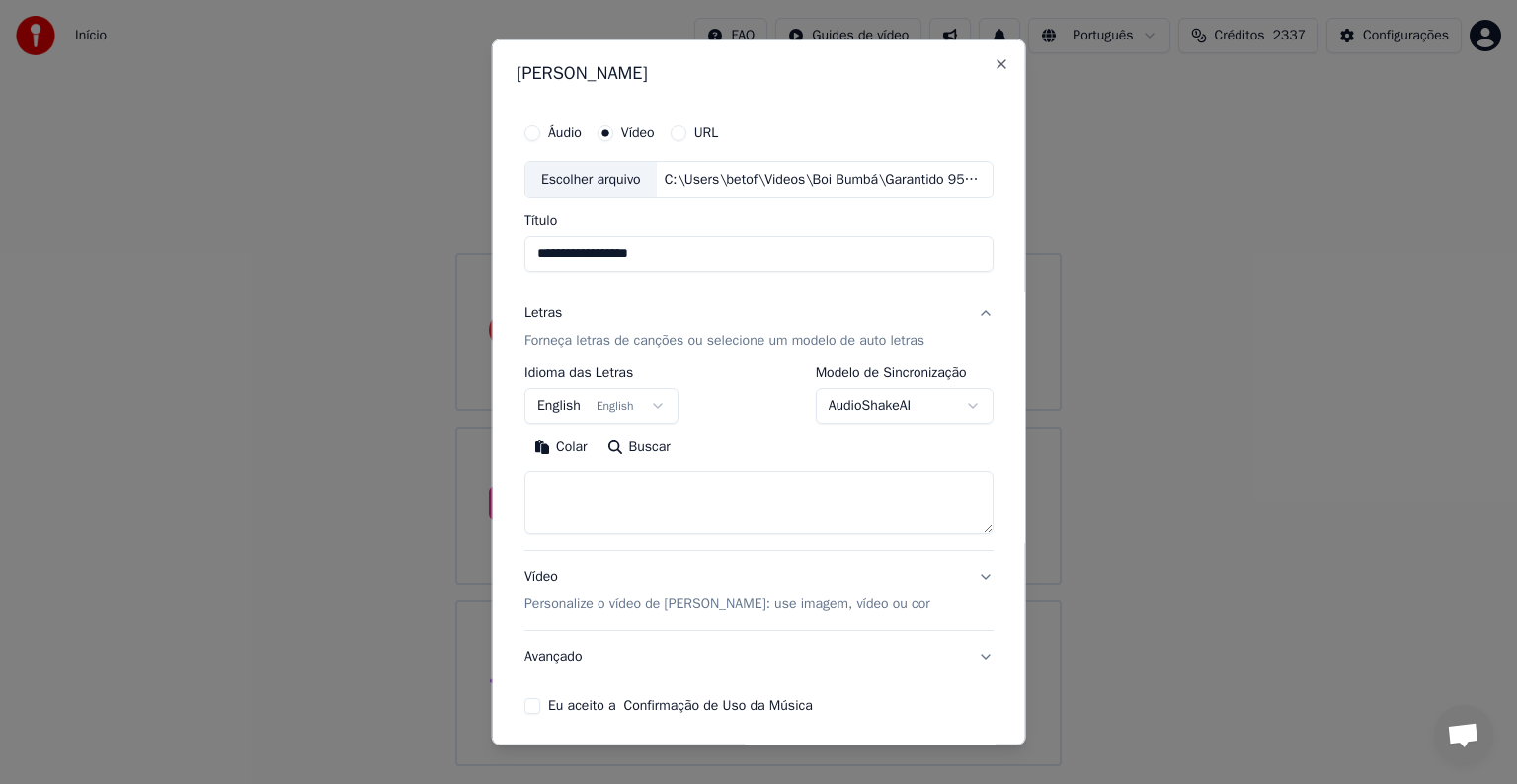 click on "English English" at bounding box center (601, 406) 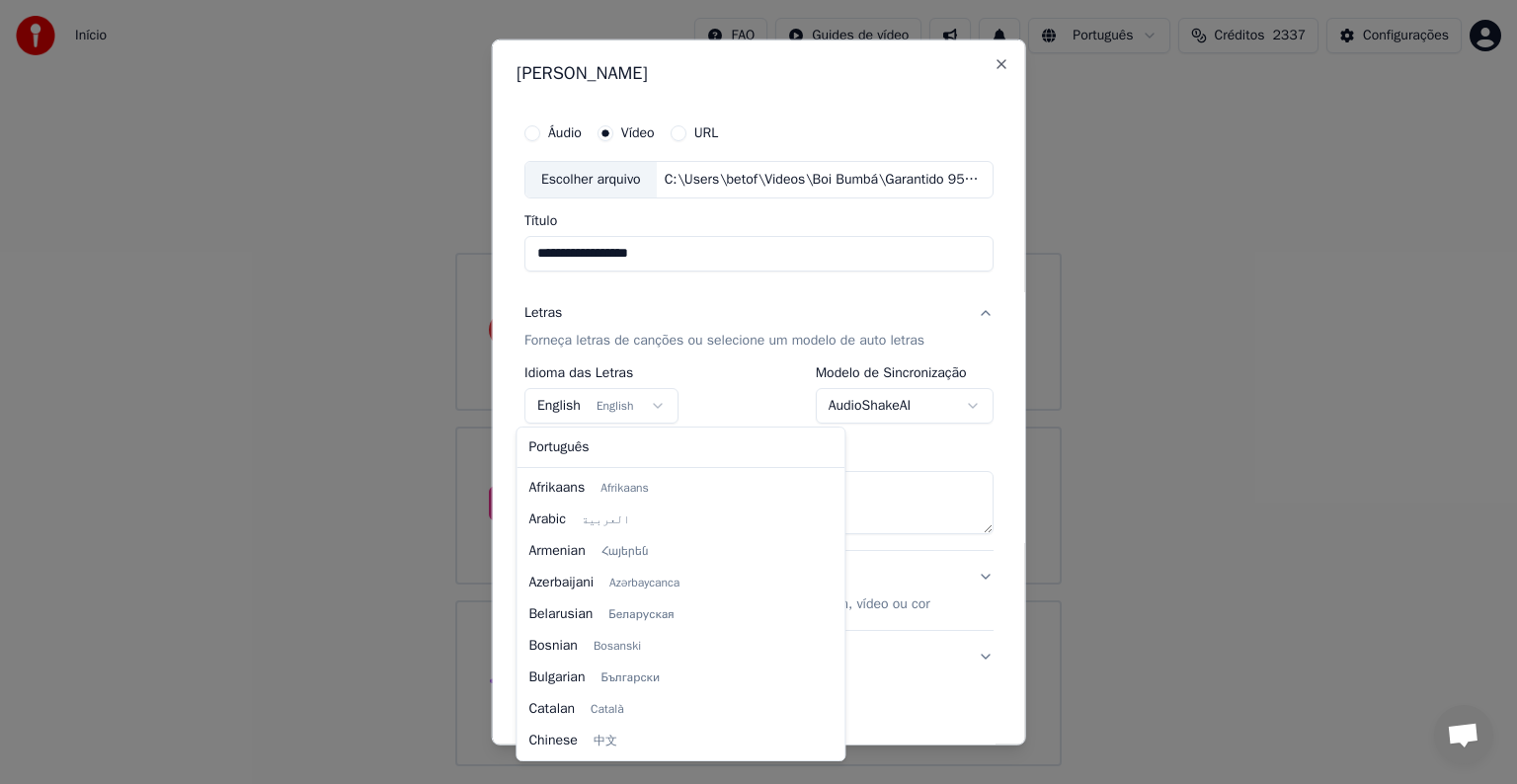 scroll, scrollTop: 158, scrollLeft: 0, axis: vertical 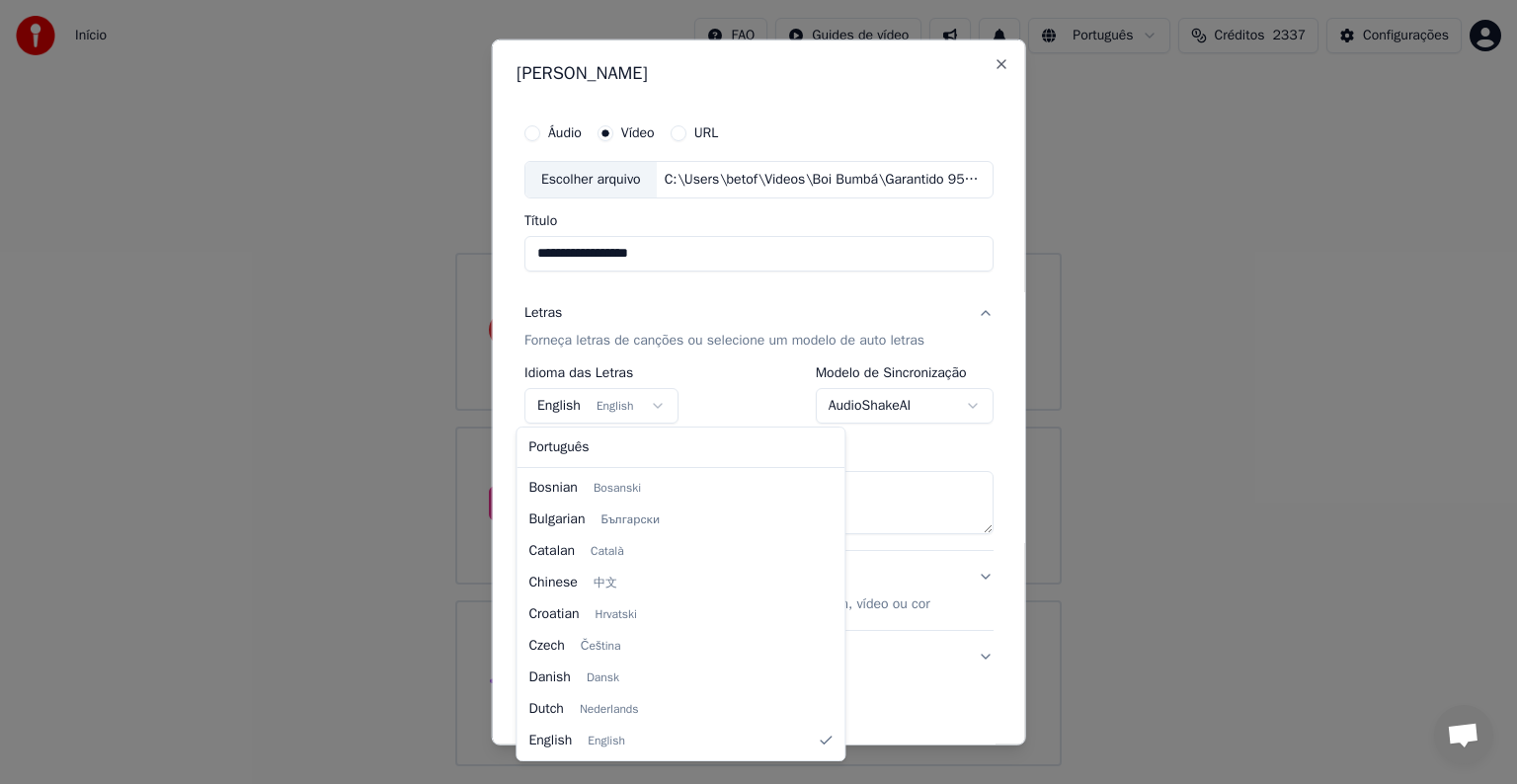 select on "**" 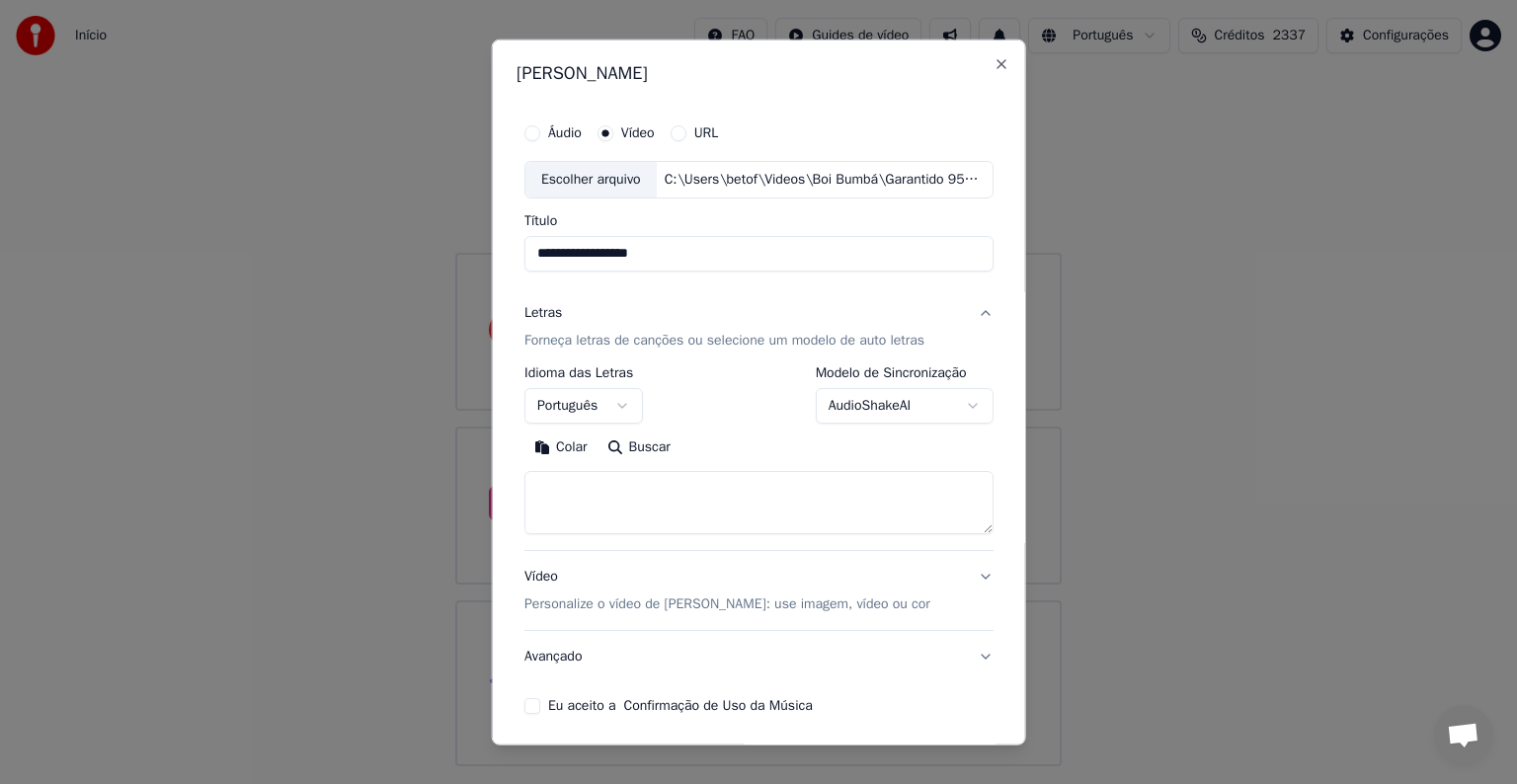 click on "Colar" at bounding box center (561, 447) 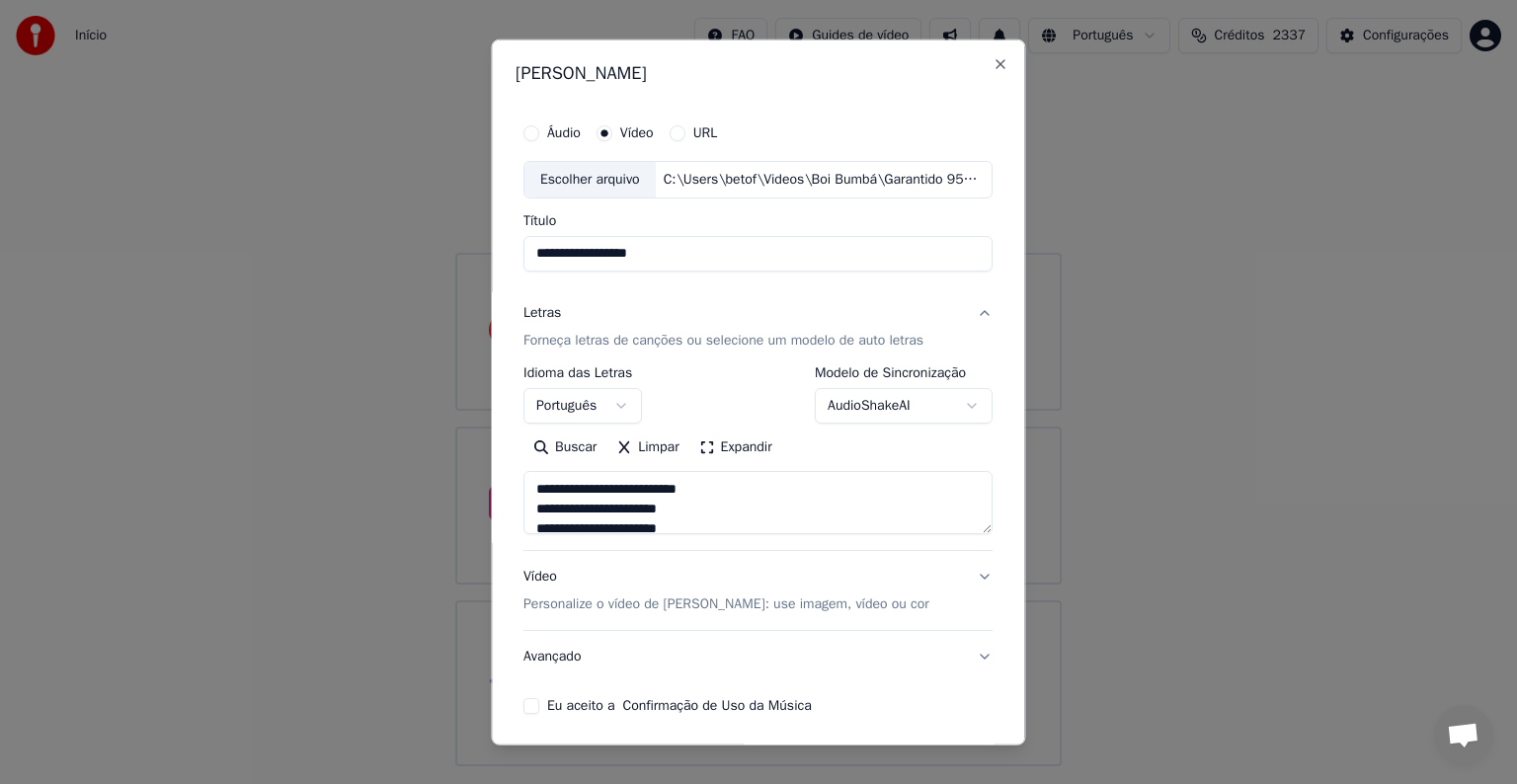 click on "Avançado" at bounding box center (758, 657) 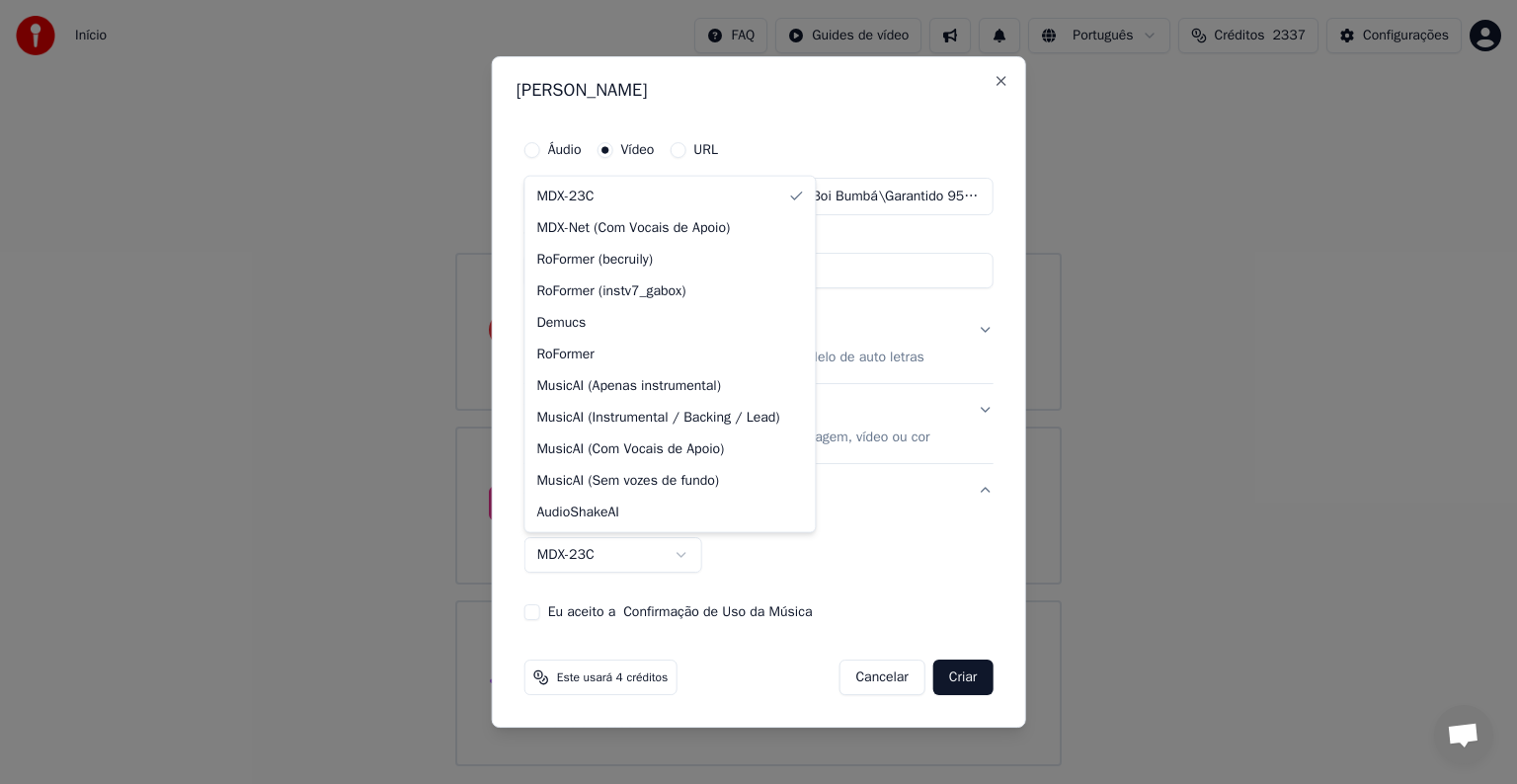 click on "**********" at bounding box center (758, 383) 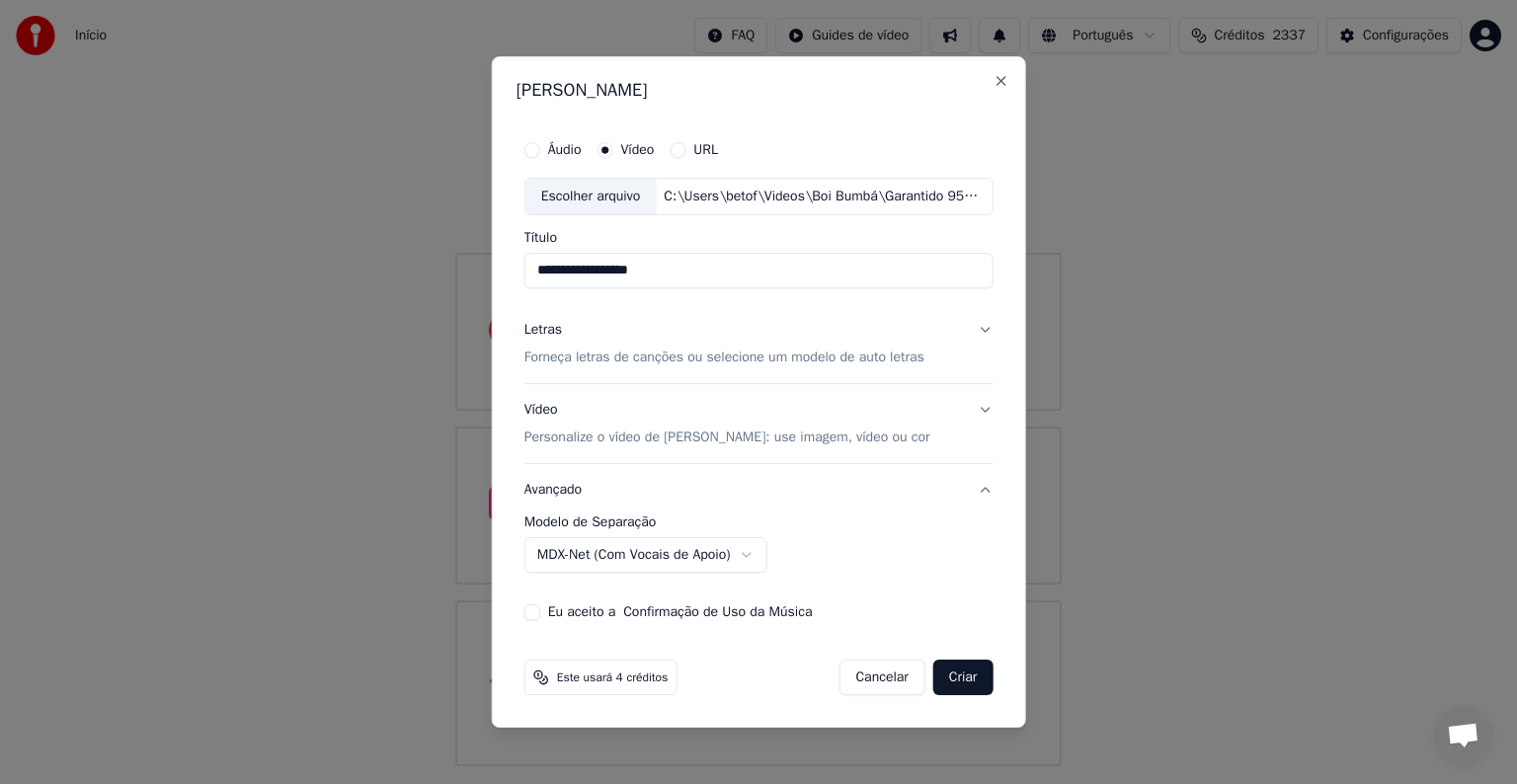 click on "Eu aceito a   Confirmação de Uso da Música" at bounding box center (680, 612) 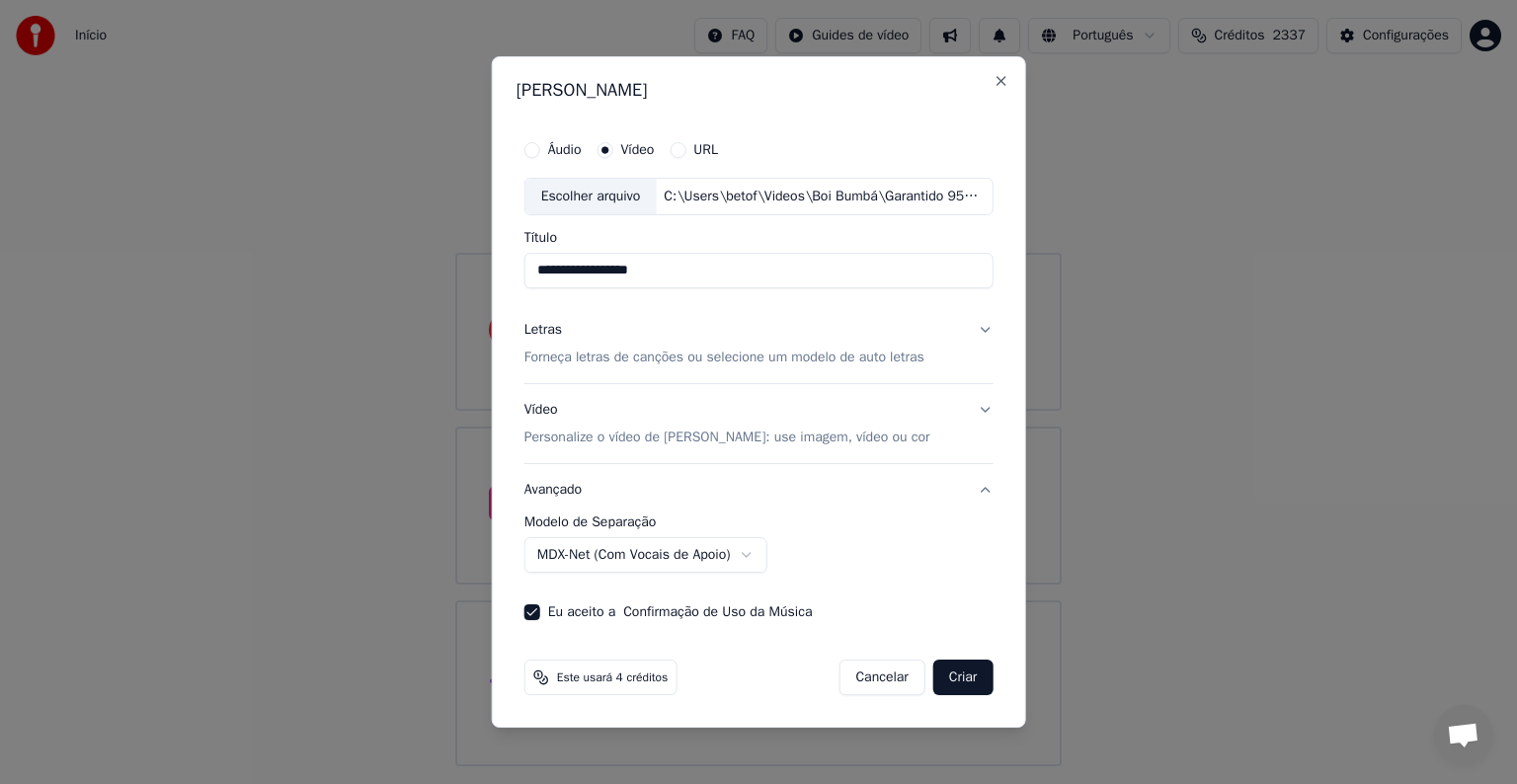 click on "Criar" at bounding box center (963, 677) 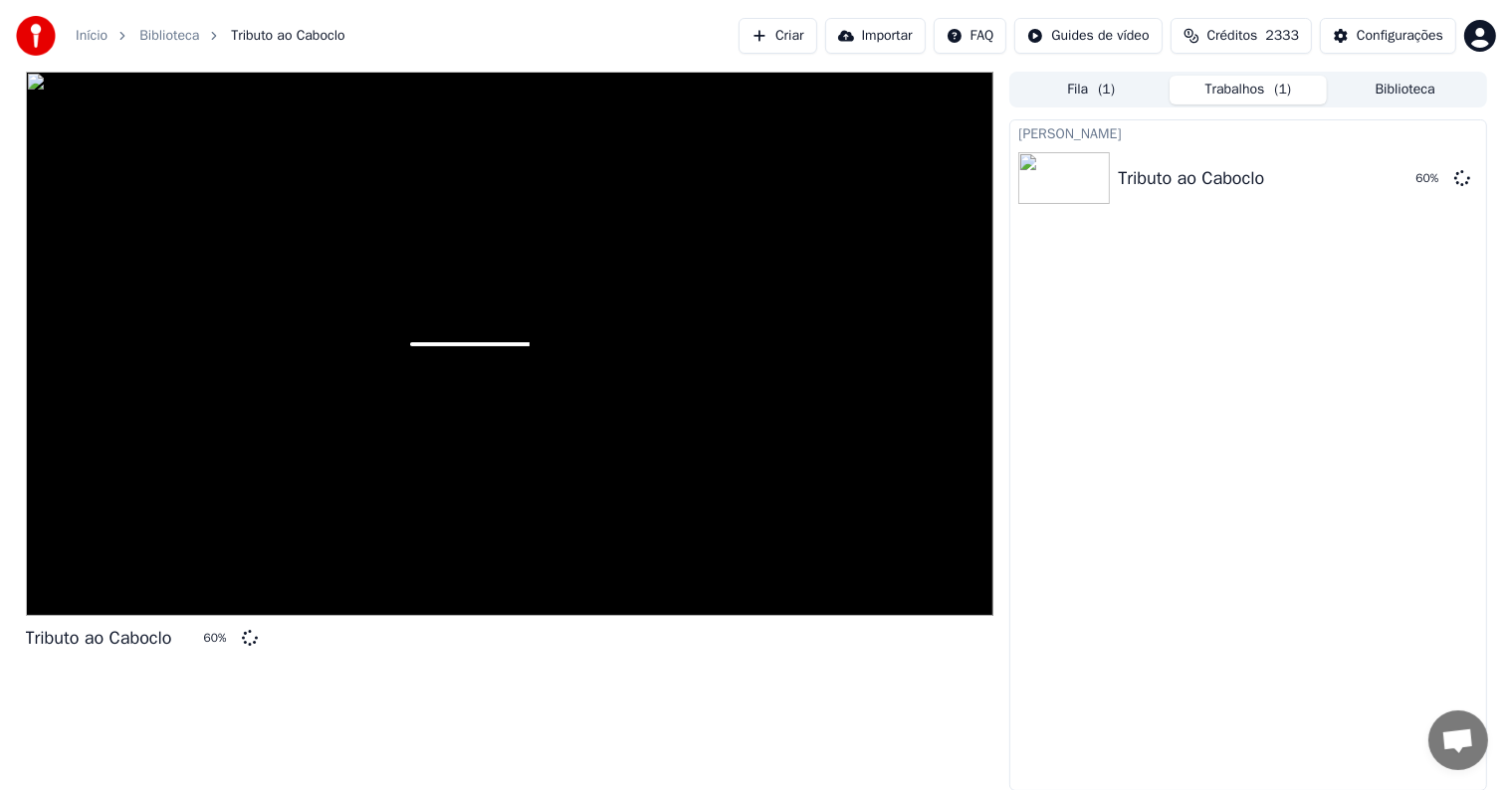 click on "Criar" at bounding box center [777, 36] 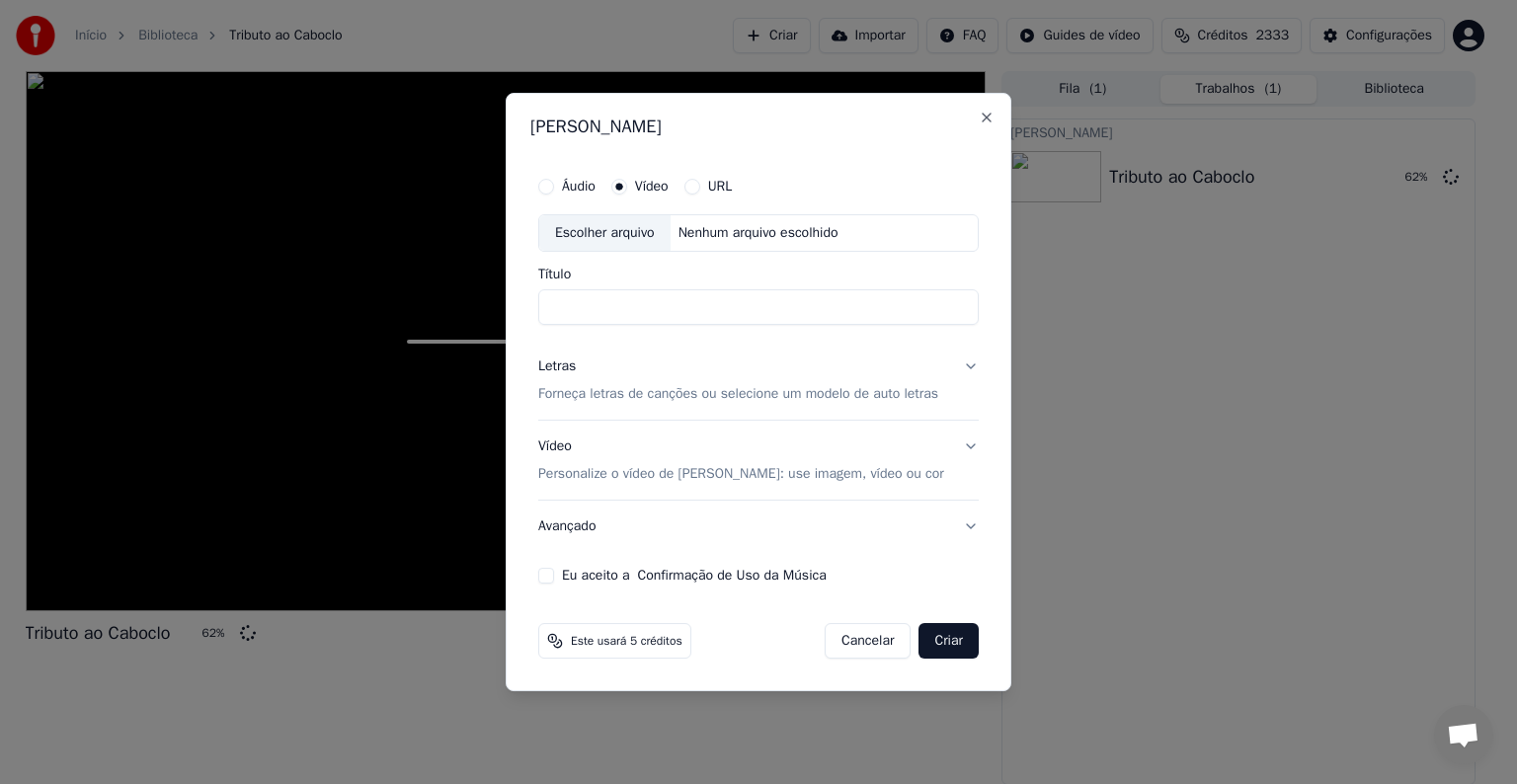 click on "Escolher arquivo" at bounding box center (604, 233) 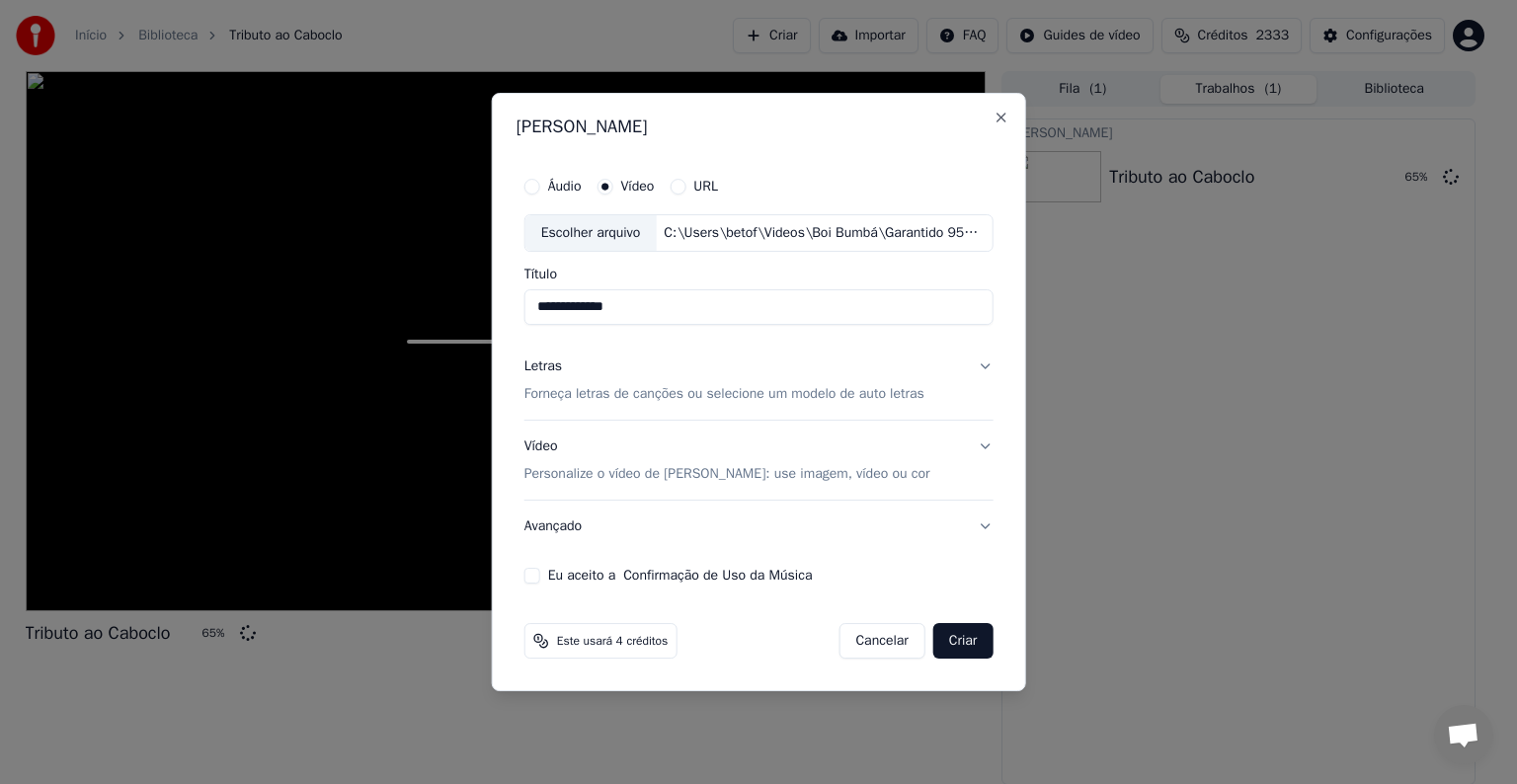 drag, startPoint x: 577, startPoint y: 308, endPoint x: 526, endPoint y: 310, distance: 51.0392 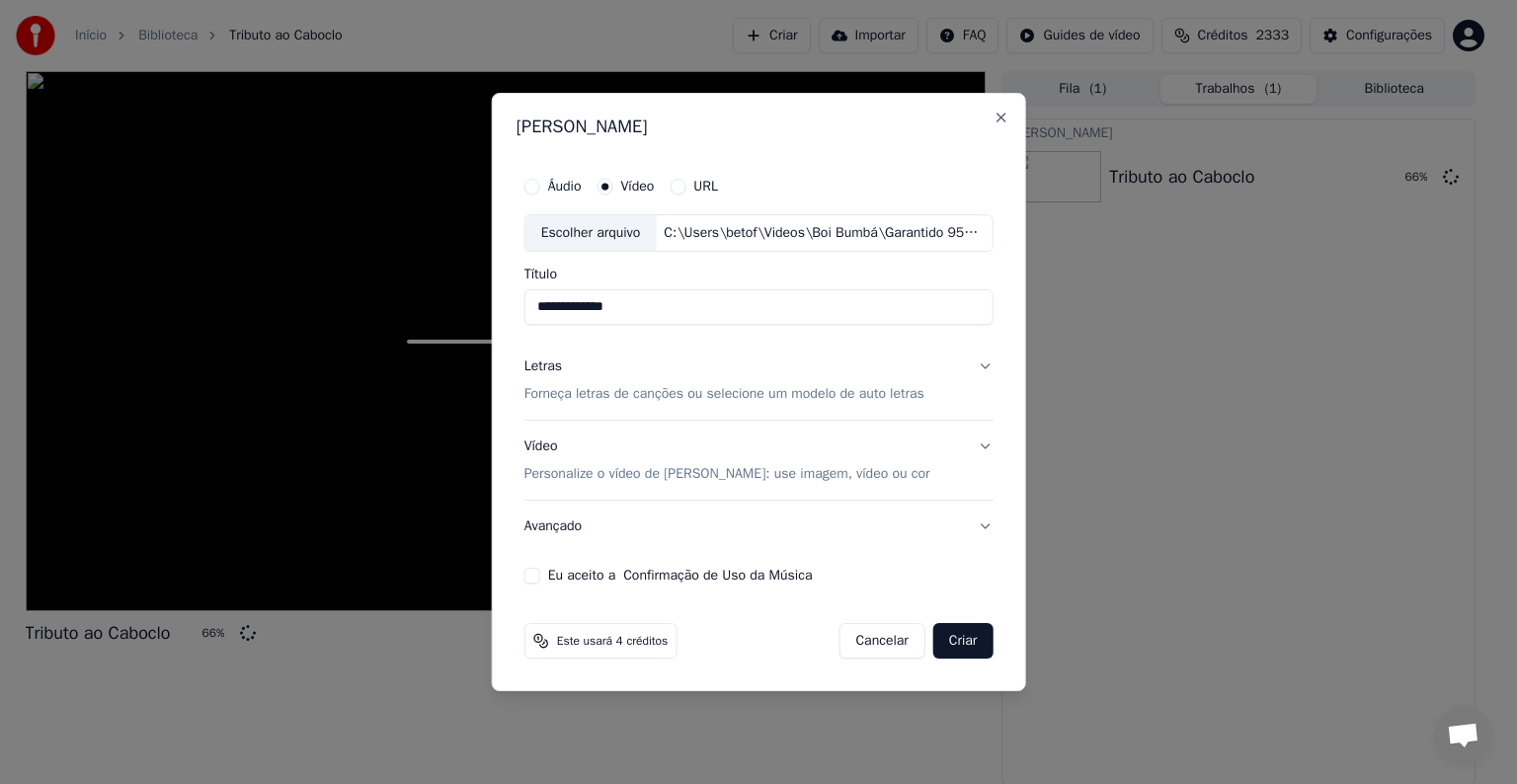 type on "**********" 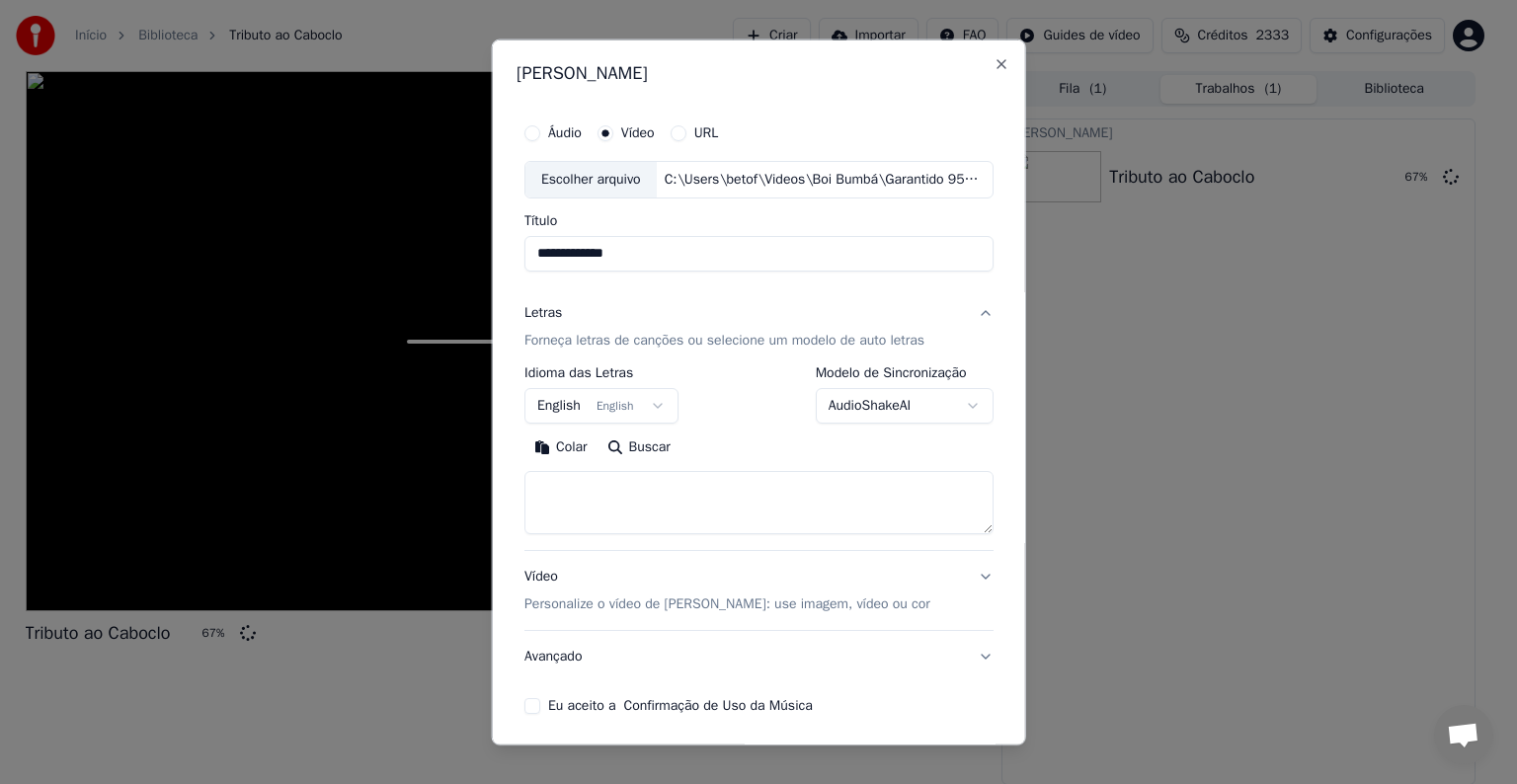 click on "English English" at bounding box center (601, 406) 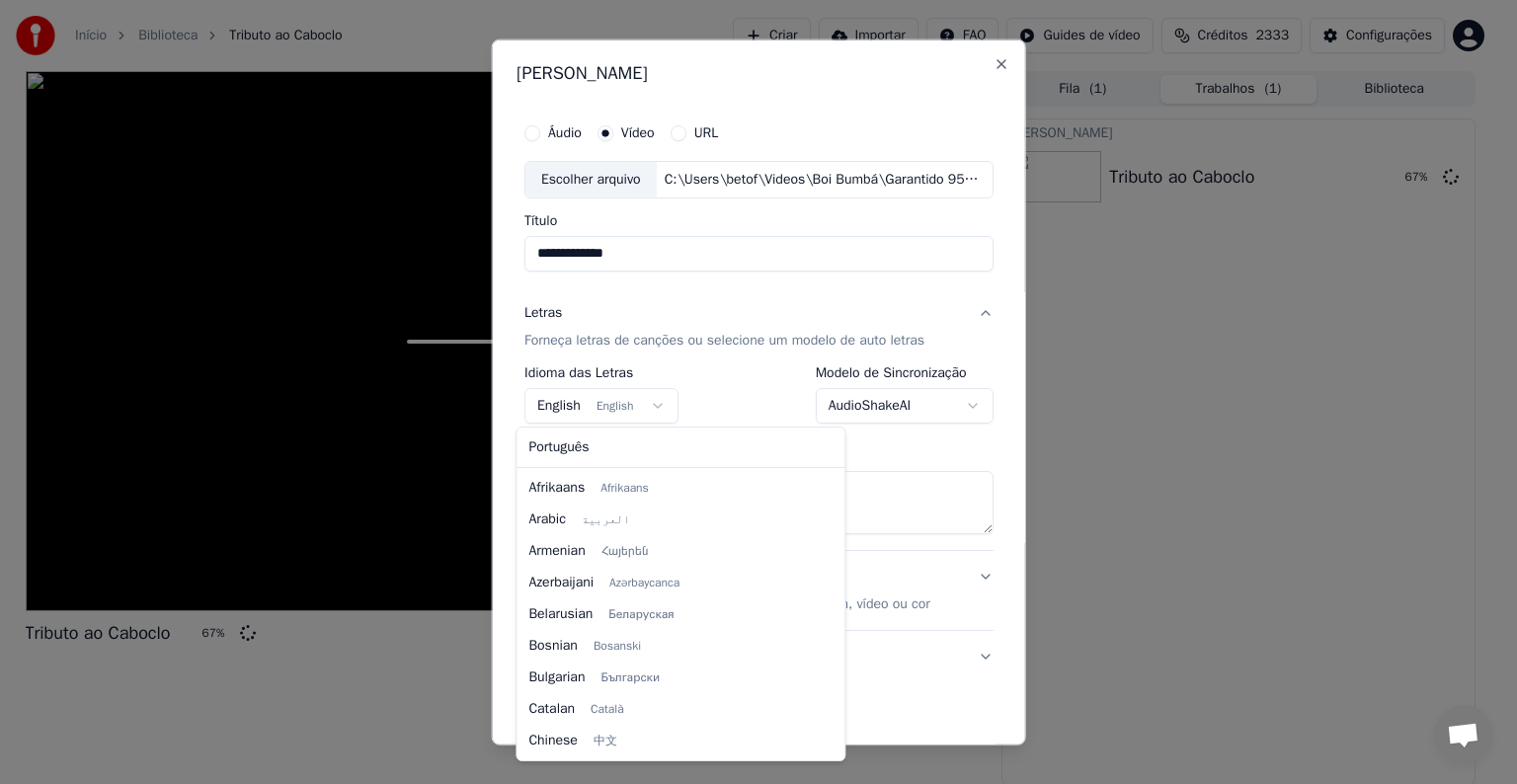 scroll, scrollTop: 158, scrollLeft: 0, axis: vertical 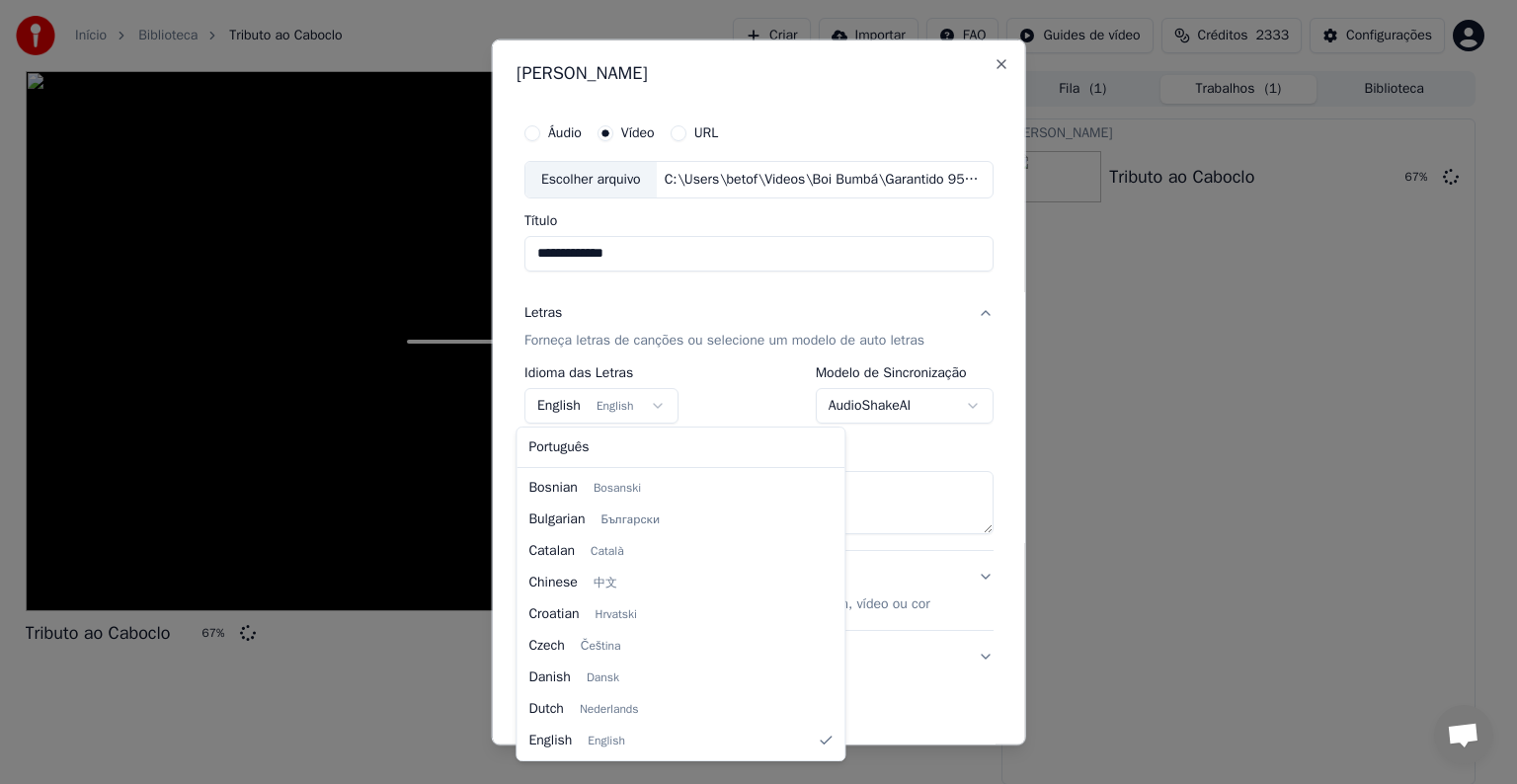 select on "**" 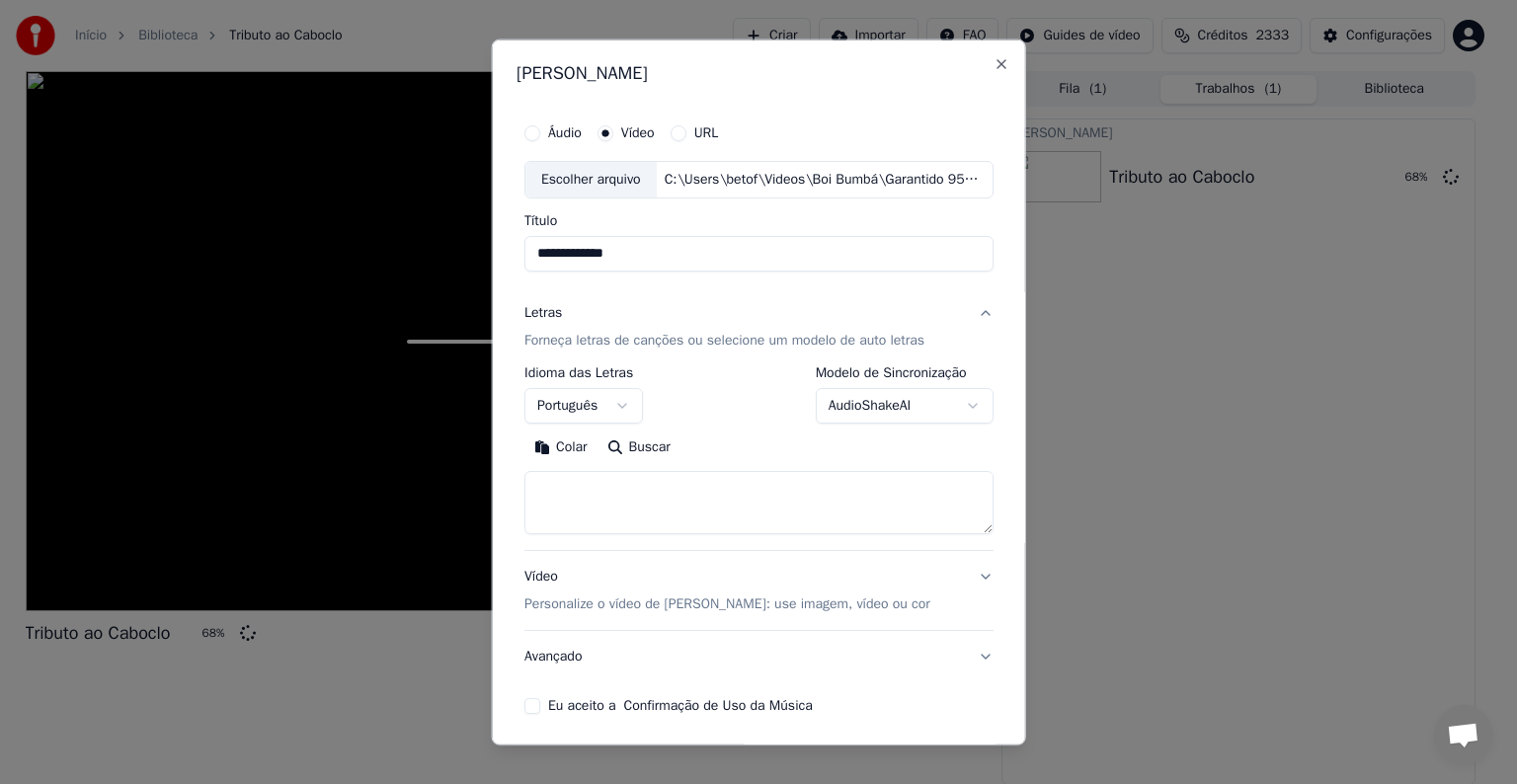 click on "Colar" at bounding box center (561, 447) 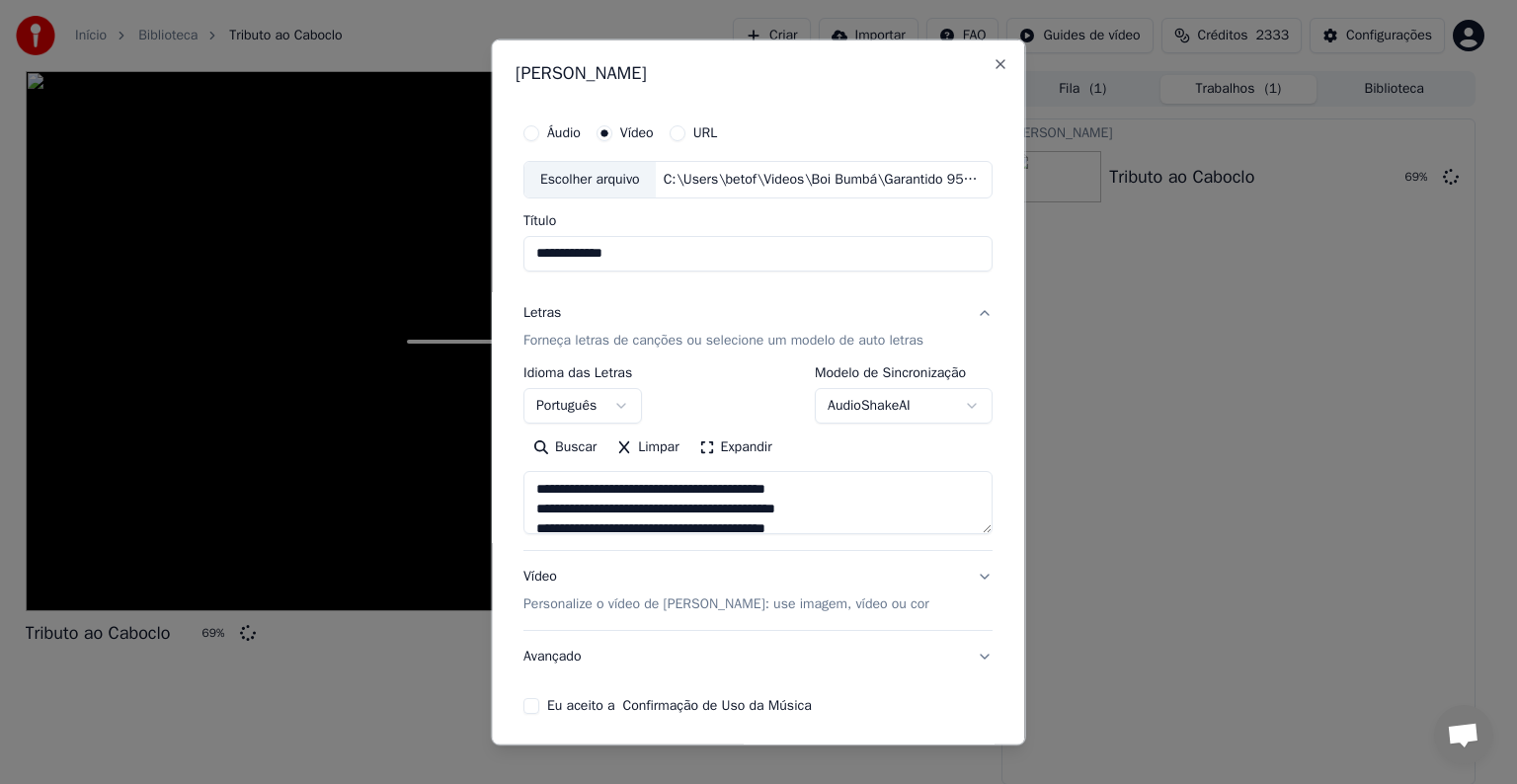click on "Avançado" at bounding box center [758, 657] 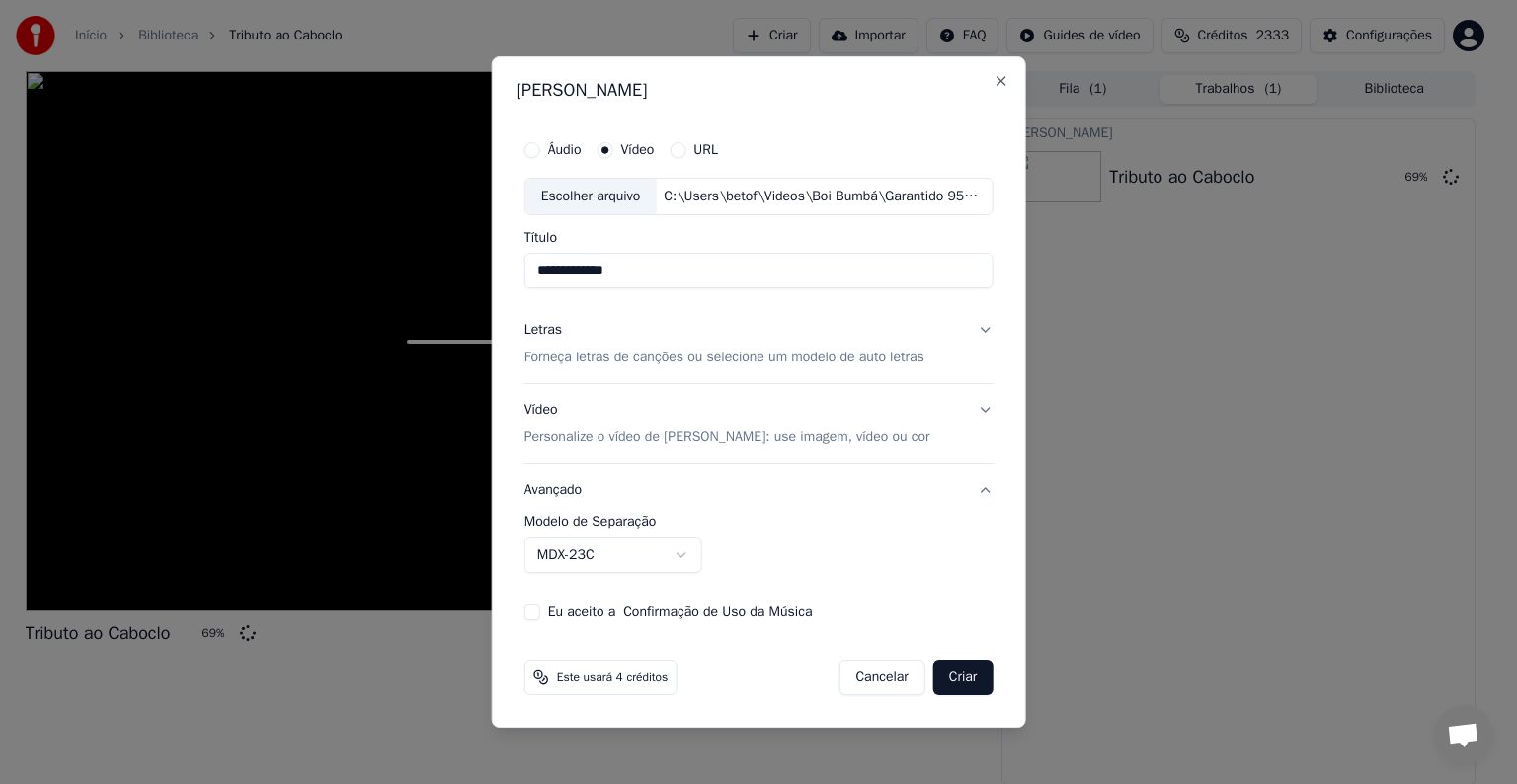 click on "MDX-23C" at bounding box center [613, 555] 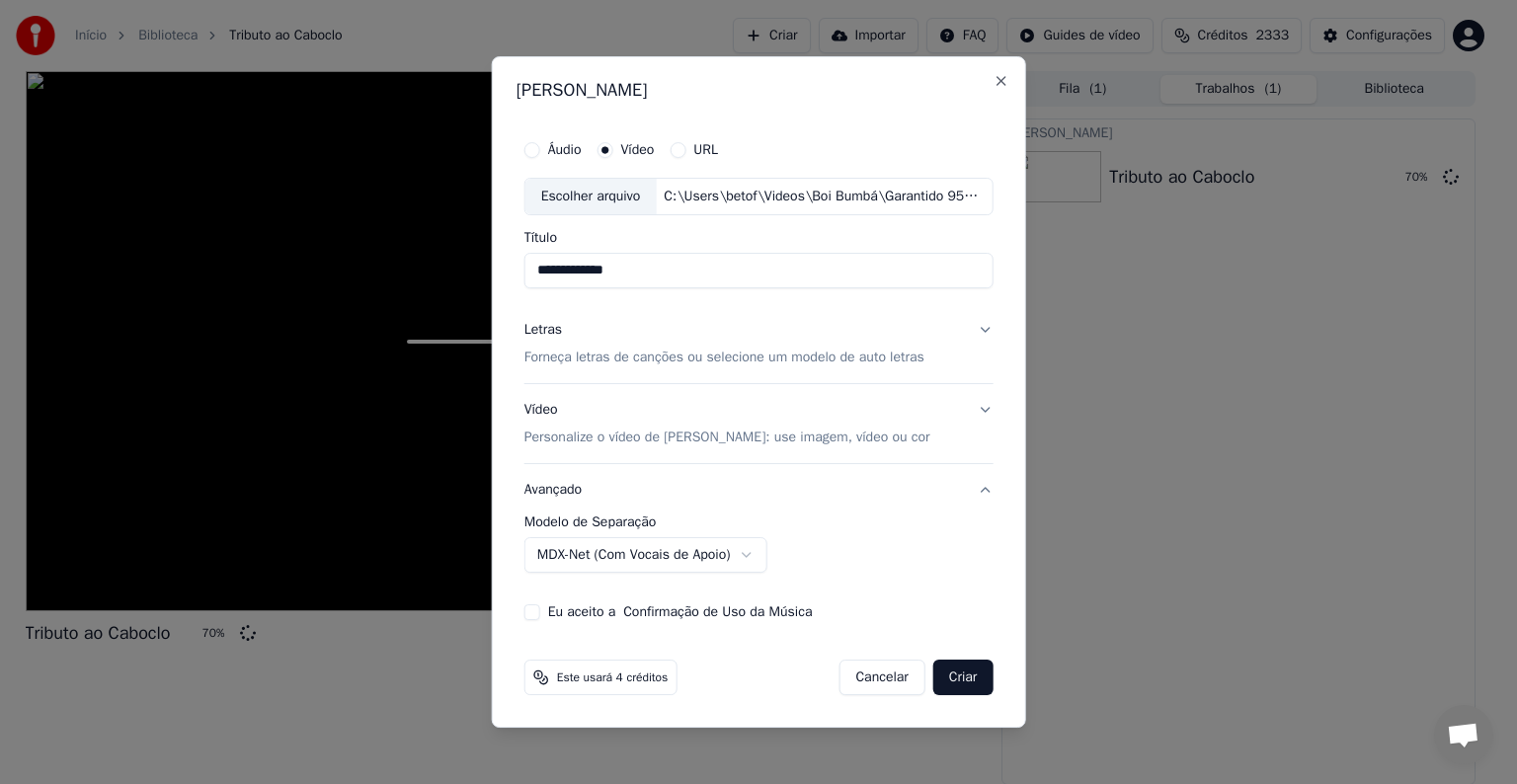 click on "Eu aceito a   Confirmação de Uso da Música" at bounding box center (680, 612) 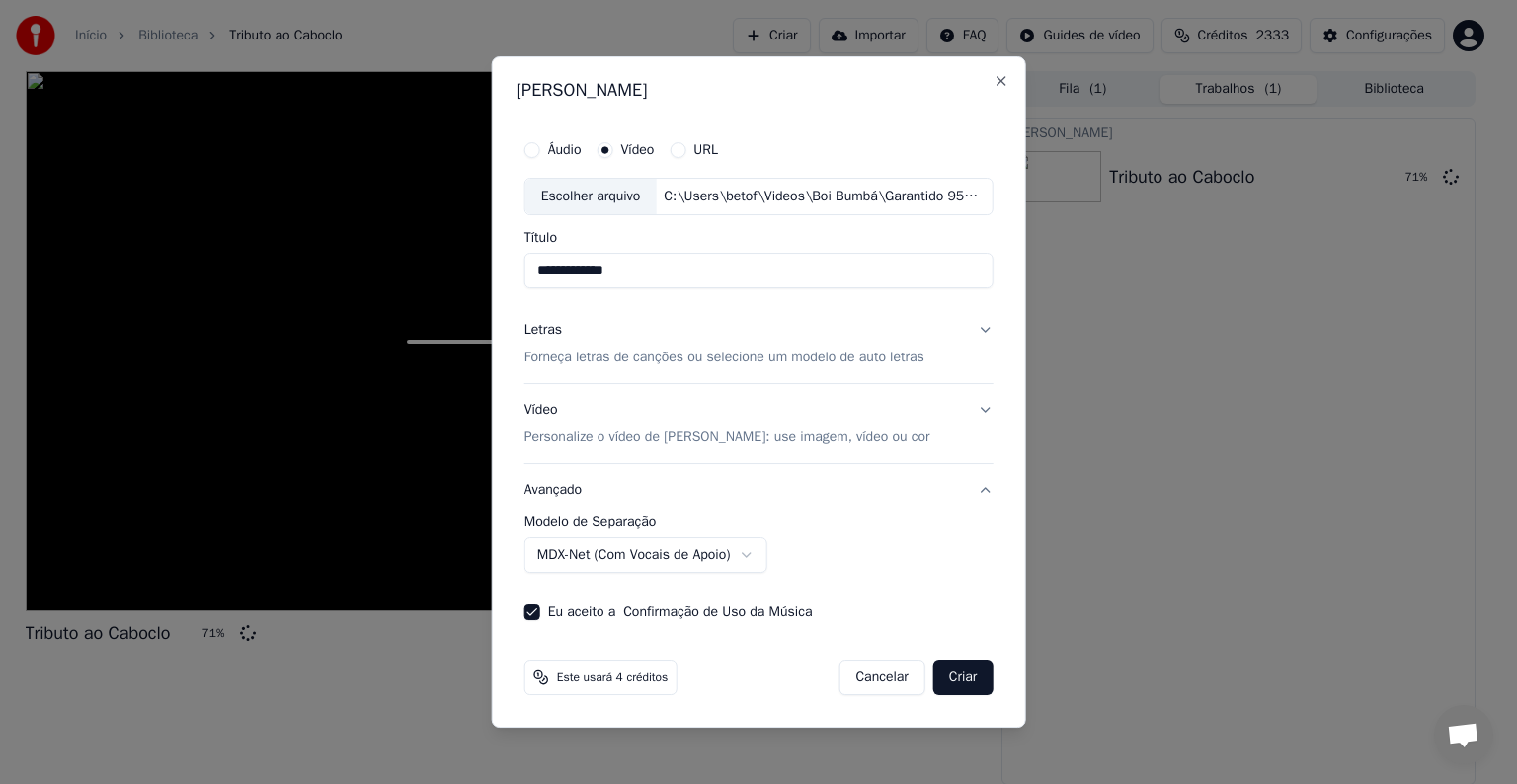 click on "Criar" at bounding box center [963, 677] 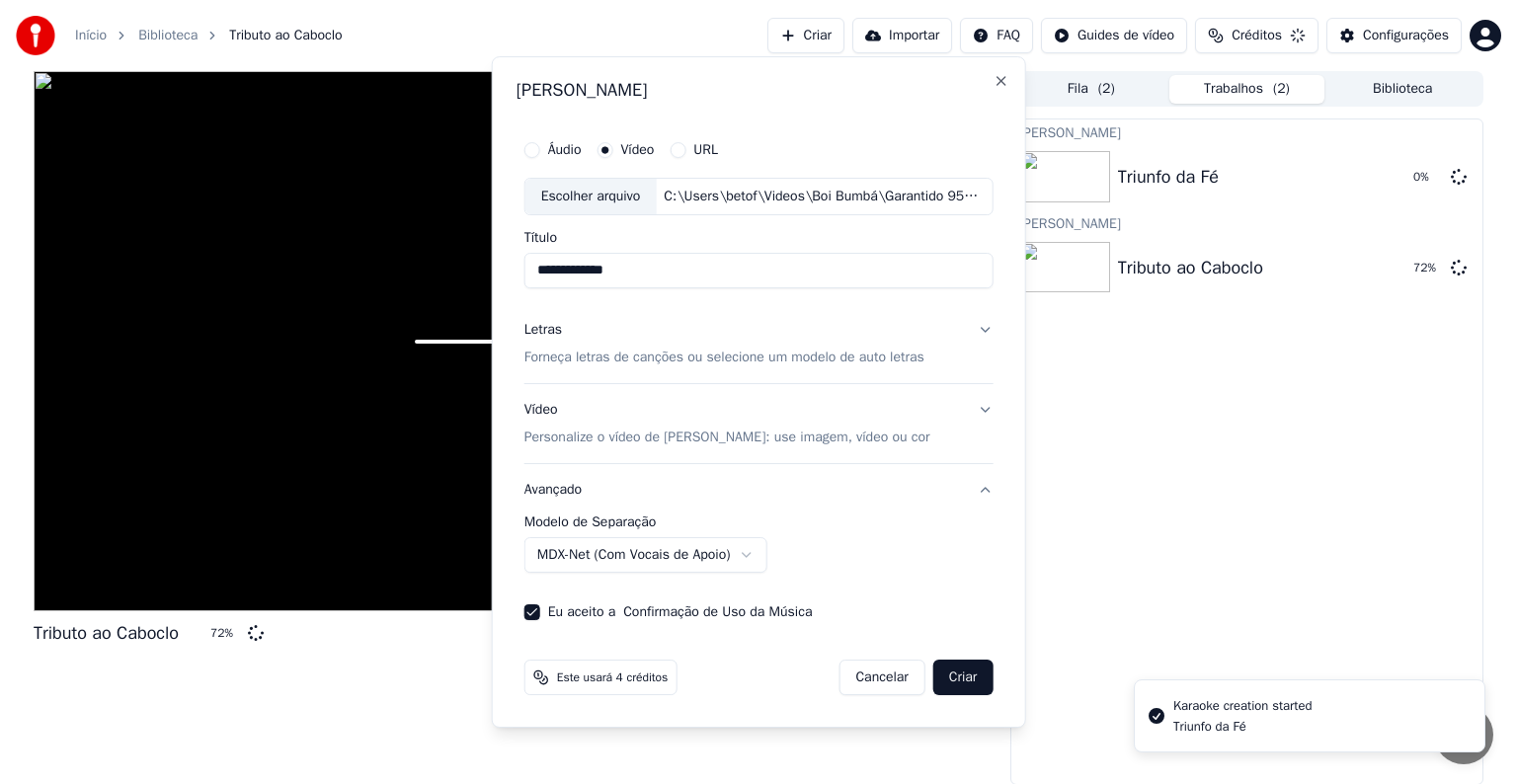 select on "******" 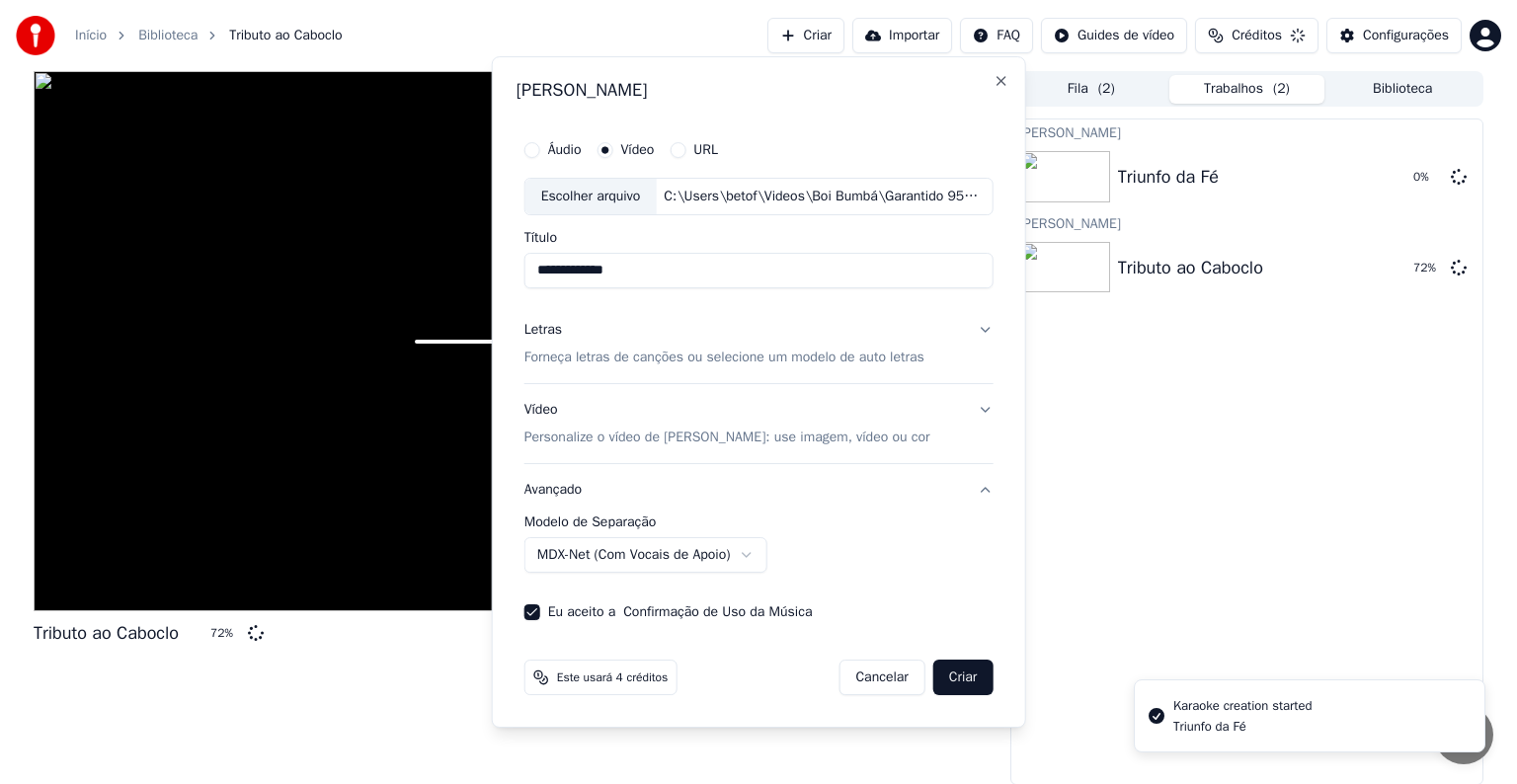 type 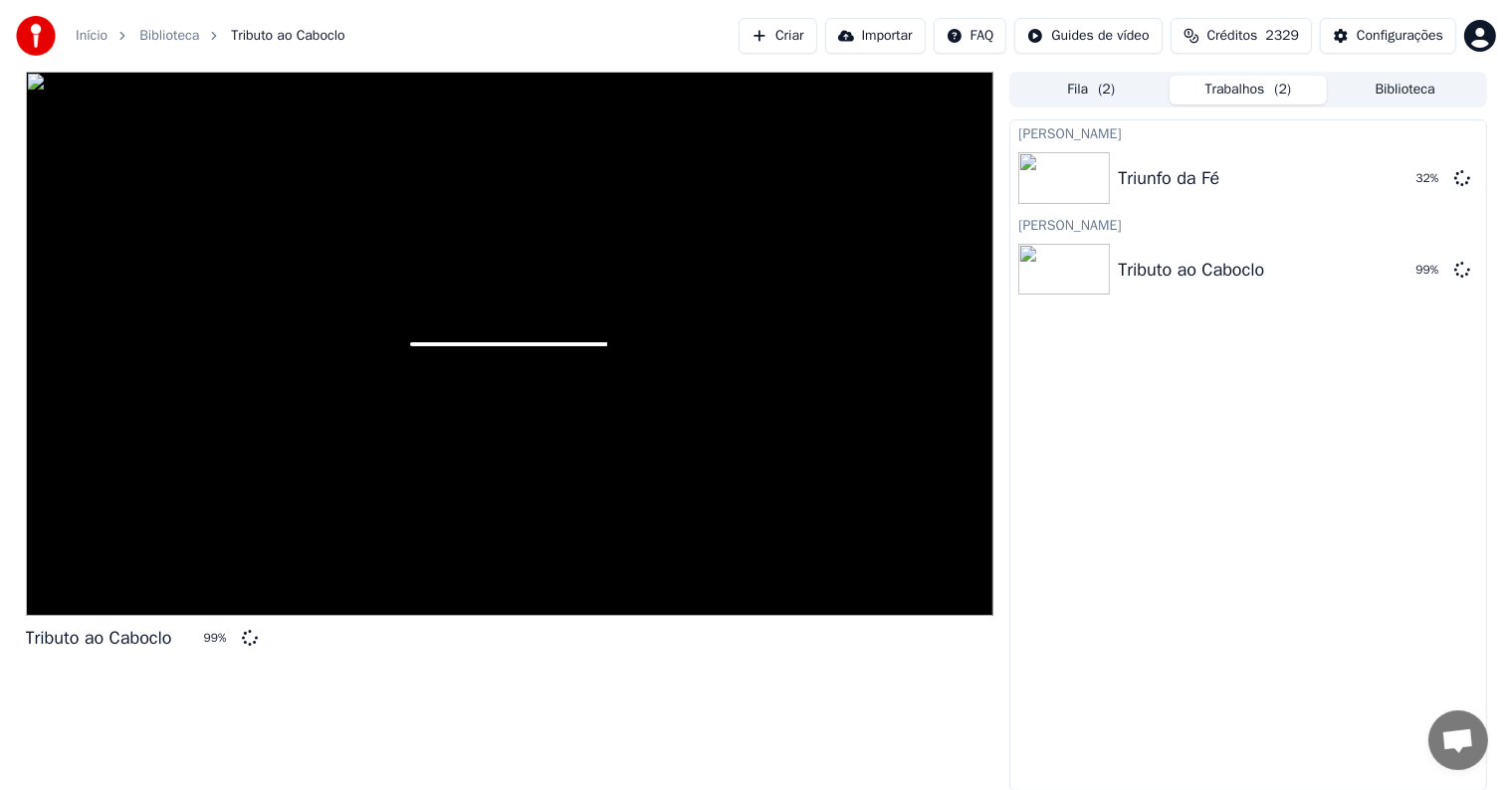 click on "Criar" at bounding box center [777, 36] 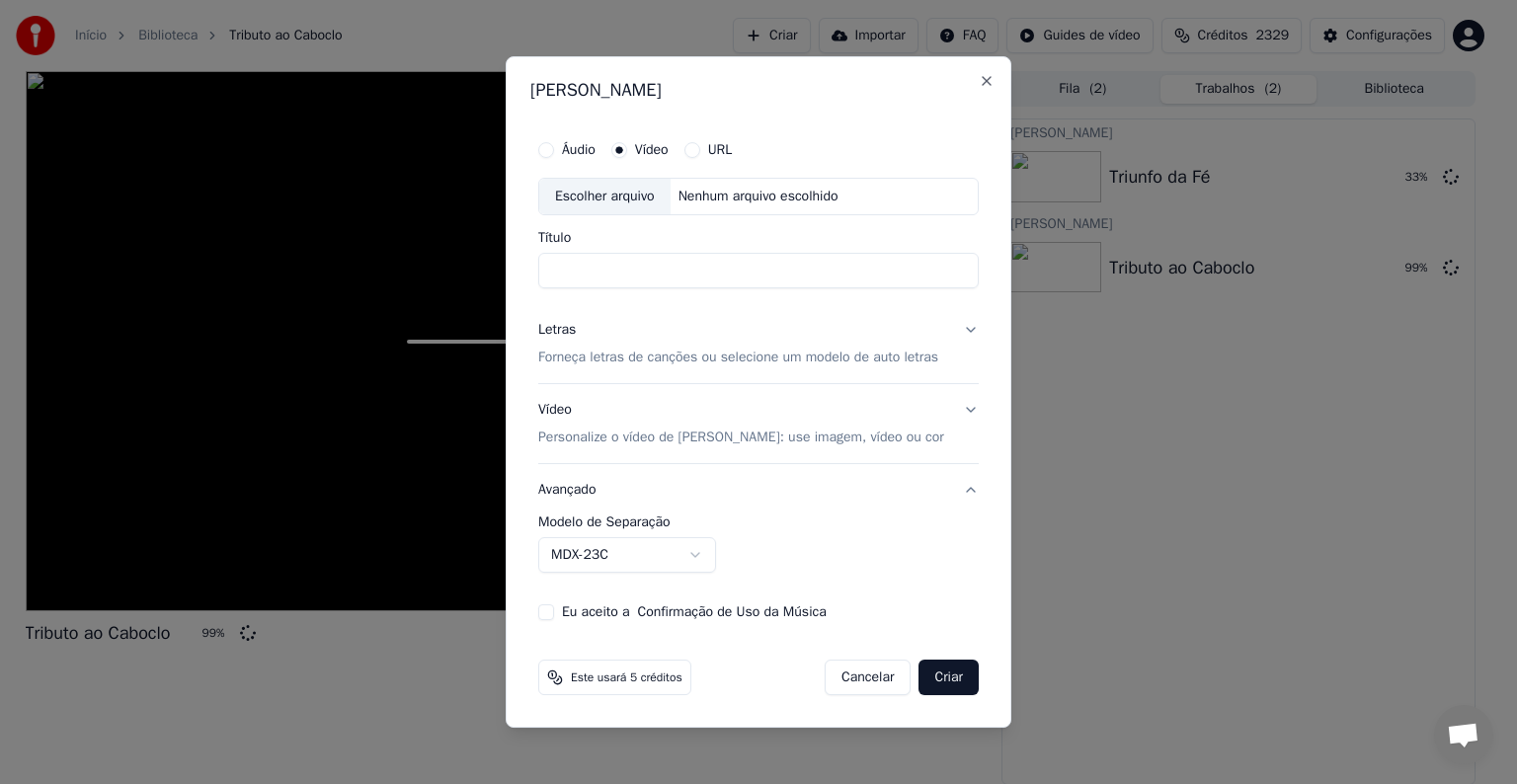 click on "Escolher arquivo" at bounding box center [604, 196] 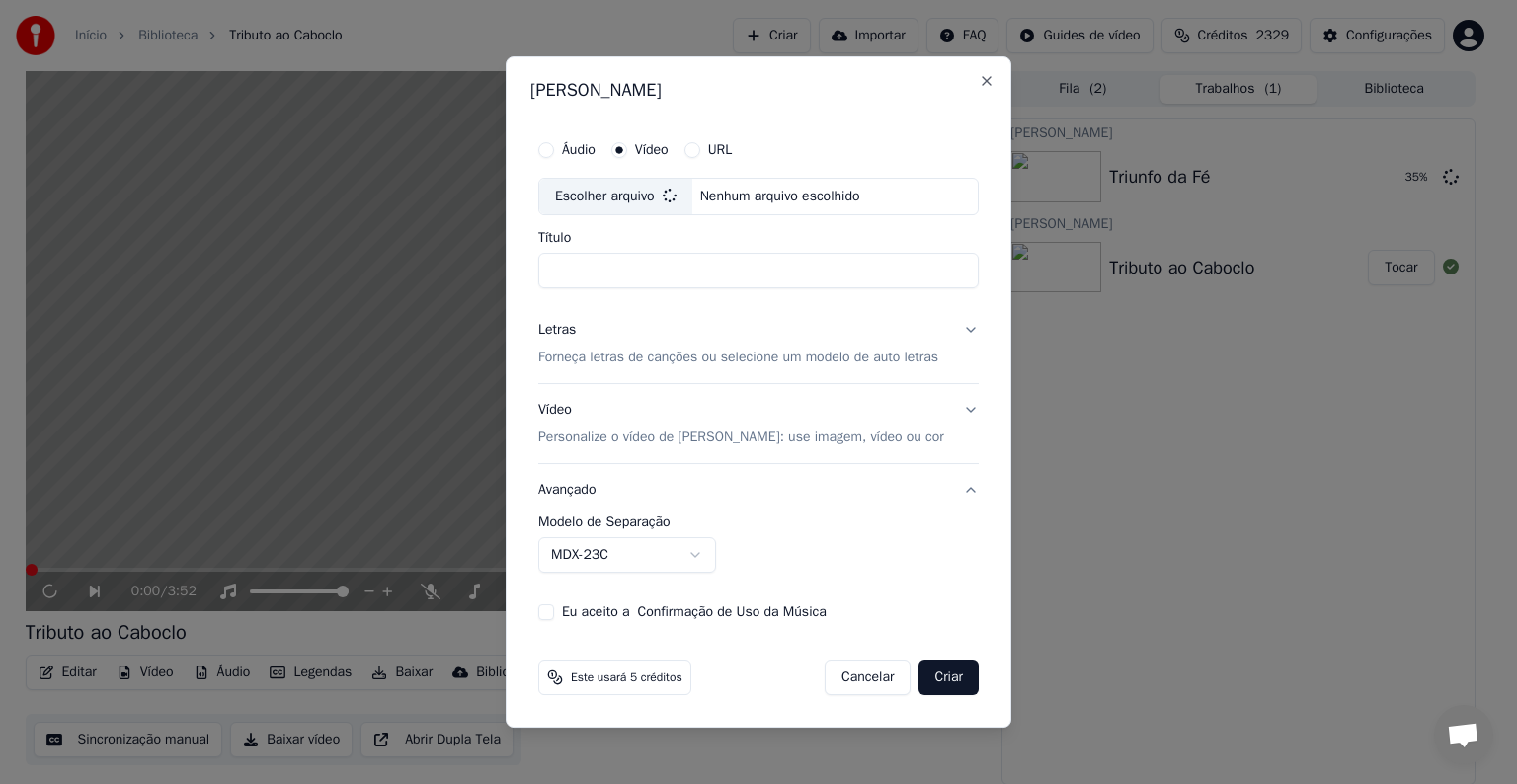 type on "**********" 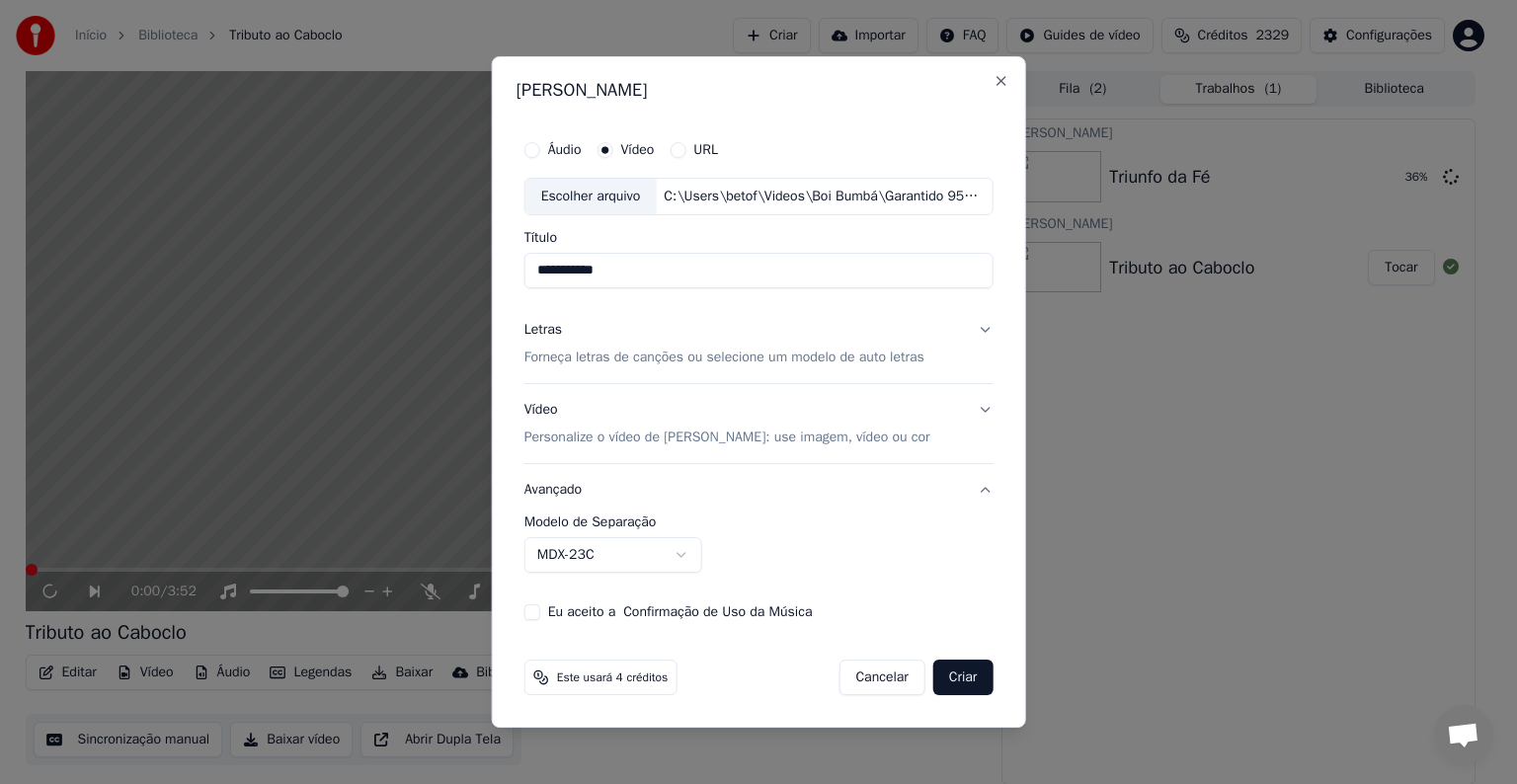 click on "Forneça letras de canções ou selecione um modelo de auto letras" at bounding box center (724, 357) 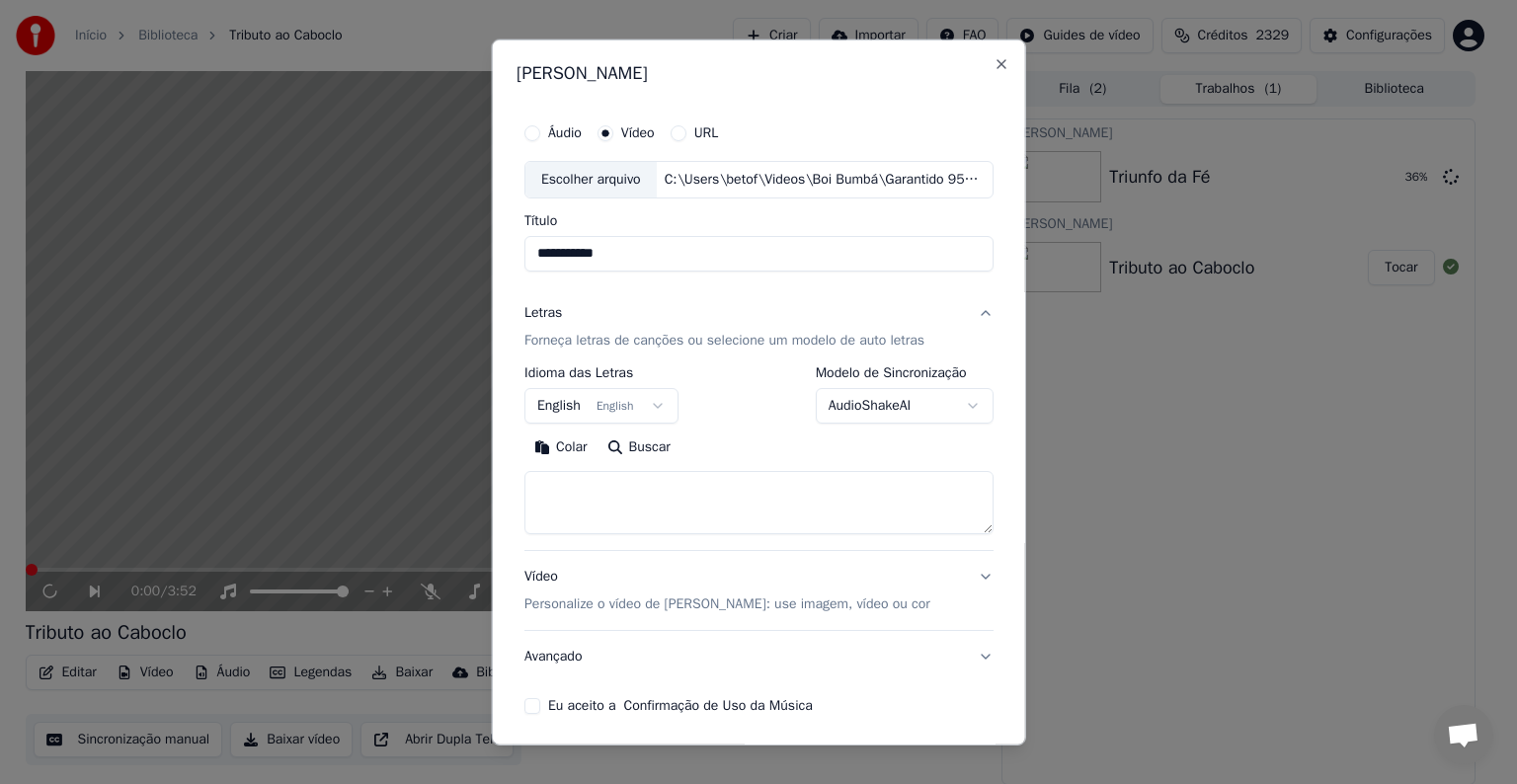 click on "English English" at bounding box center (601, 406) 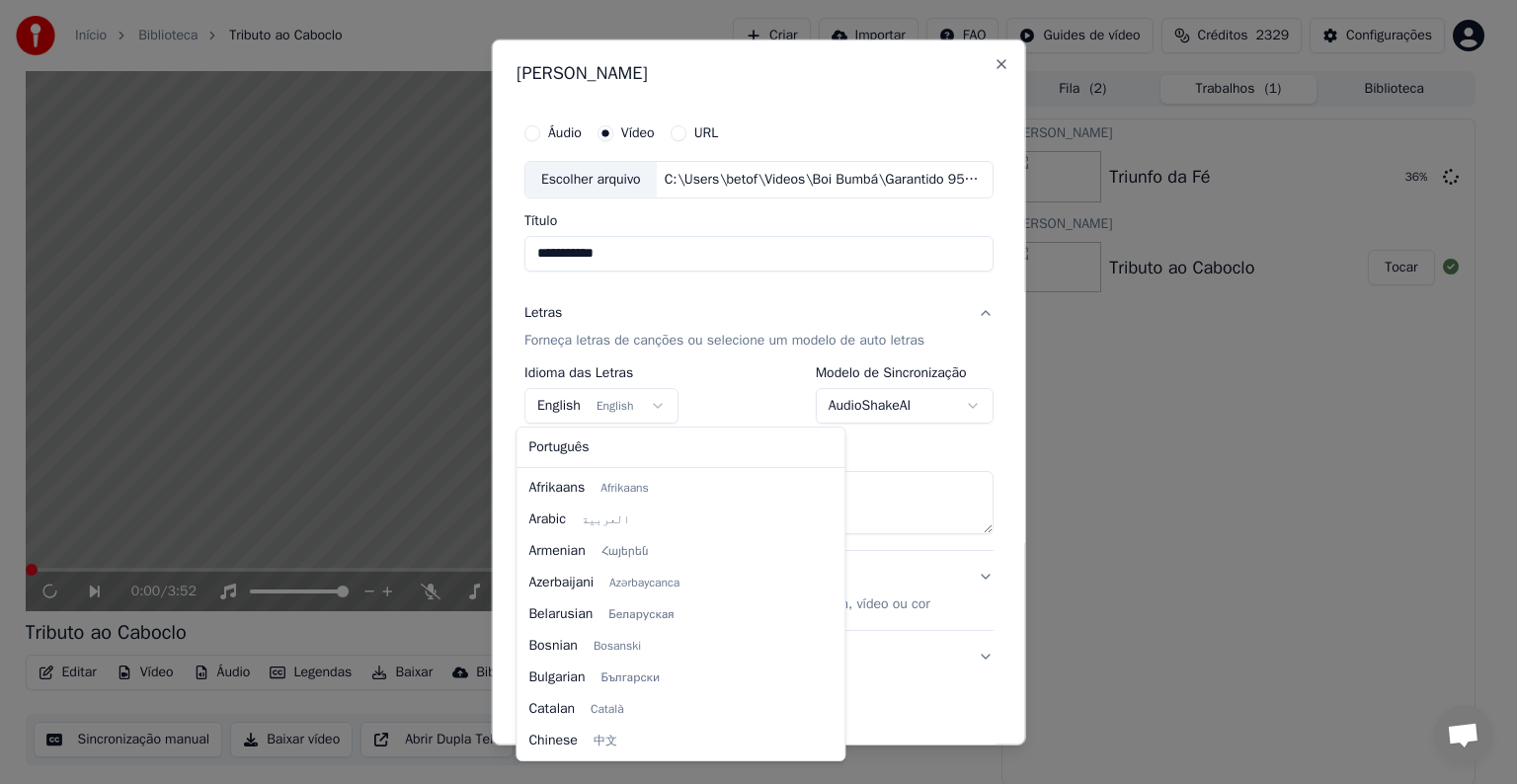 scroll, scrollTop: 158, scrollLeft: 0, axis: vertical 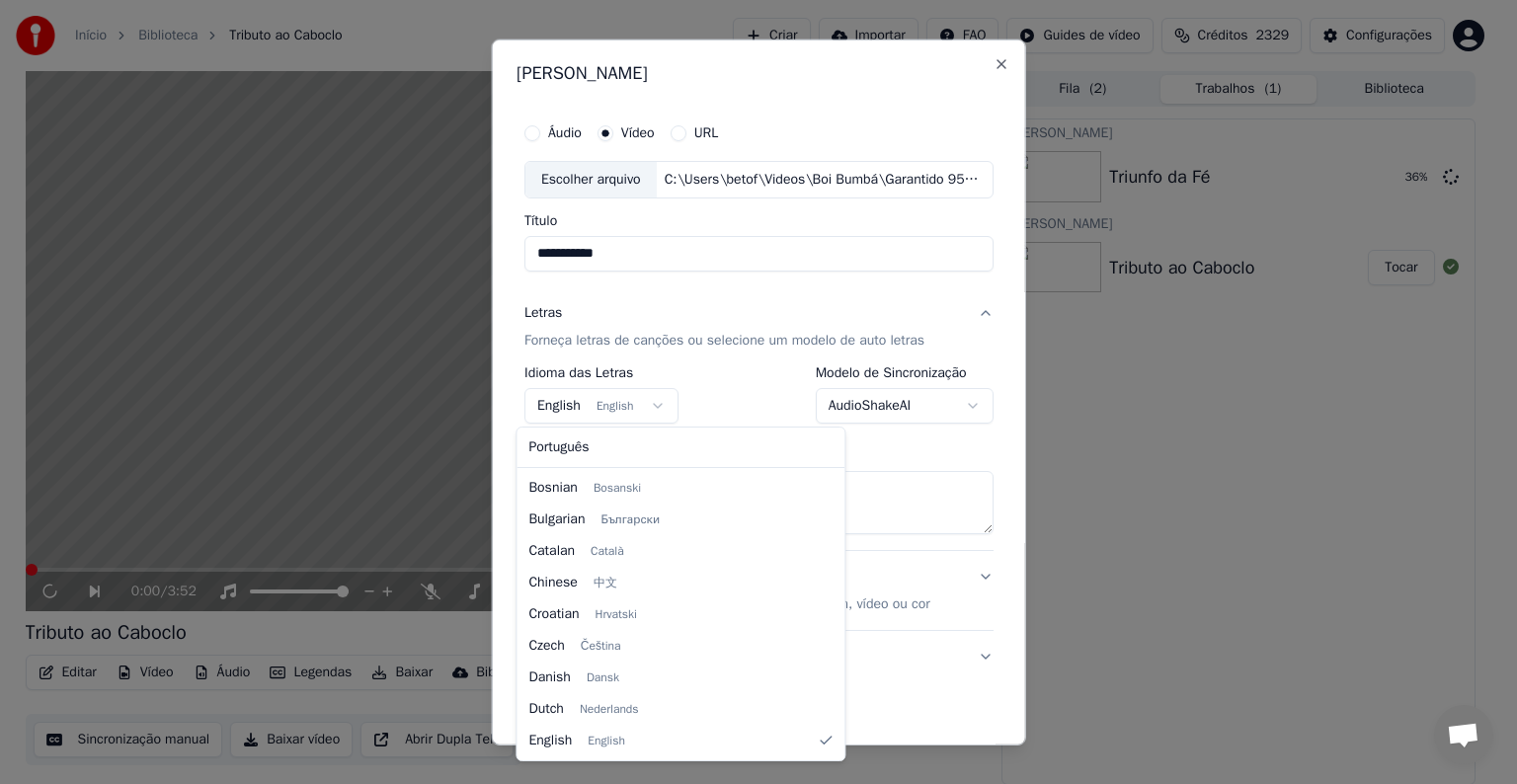select on "**" 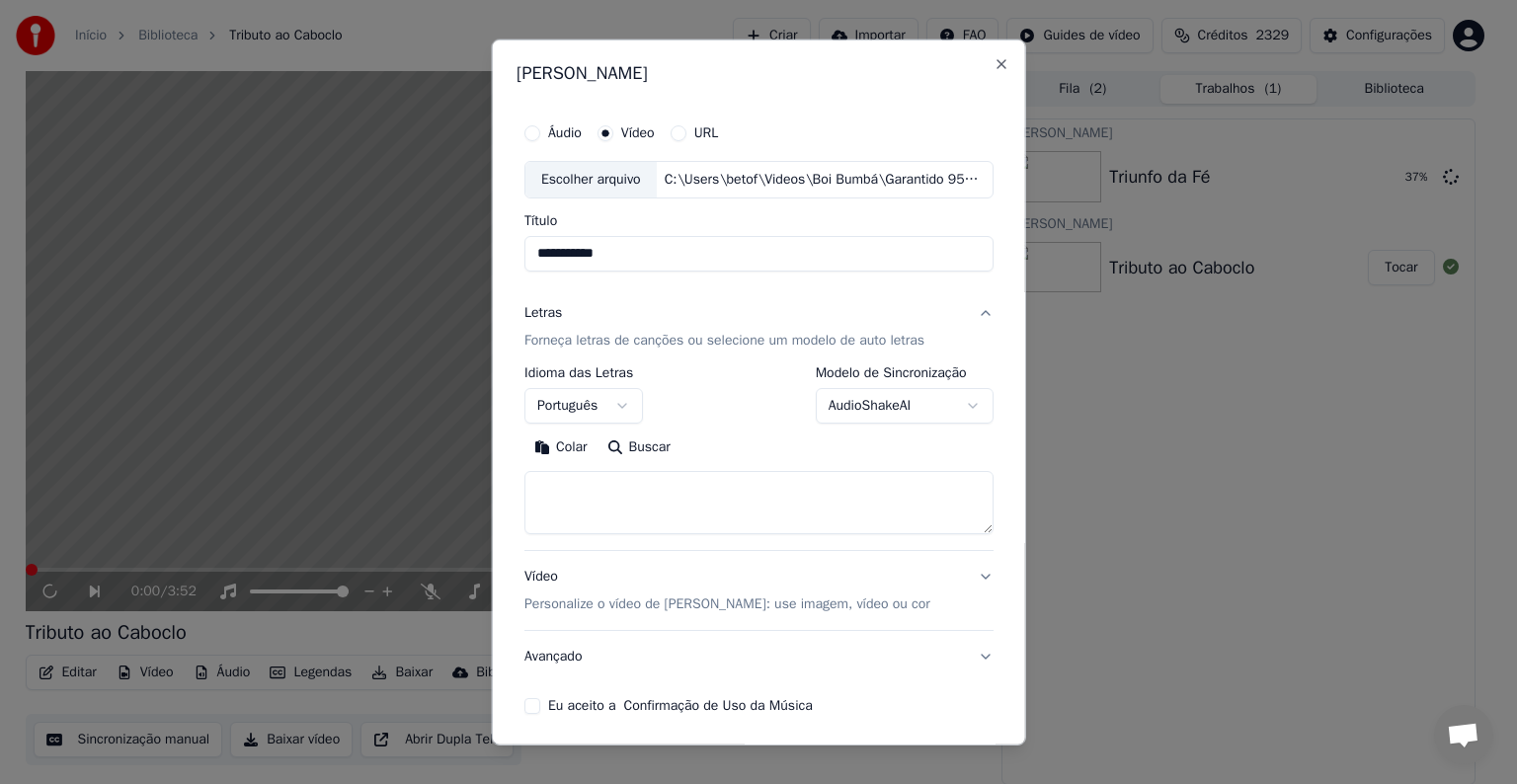 click on "Colar" at bounding box center [561, 447] 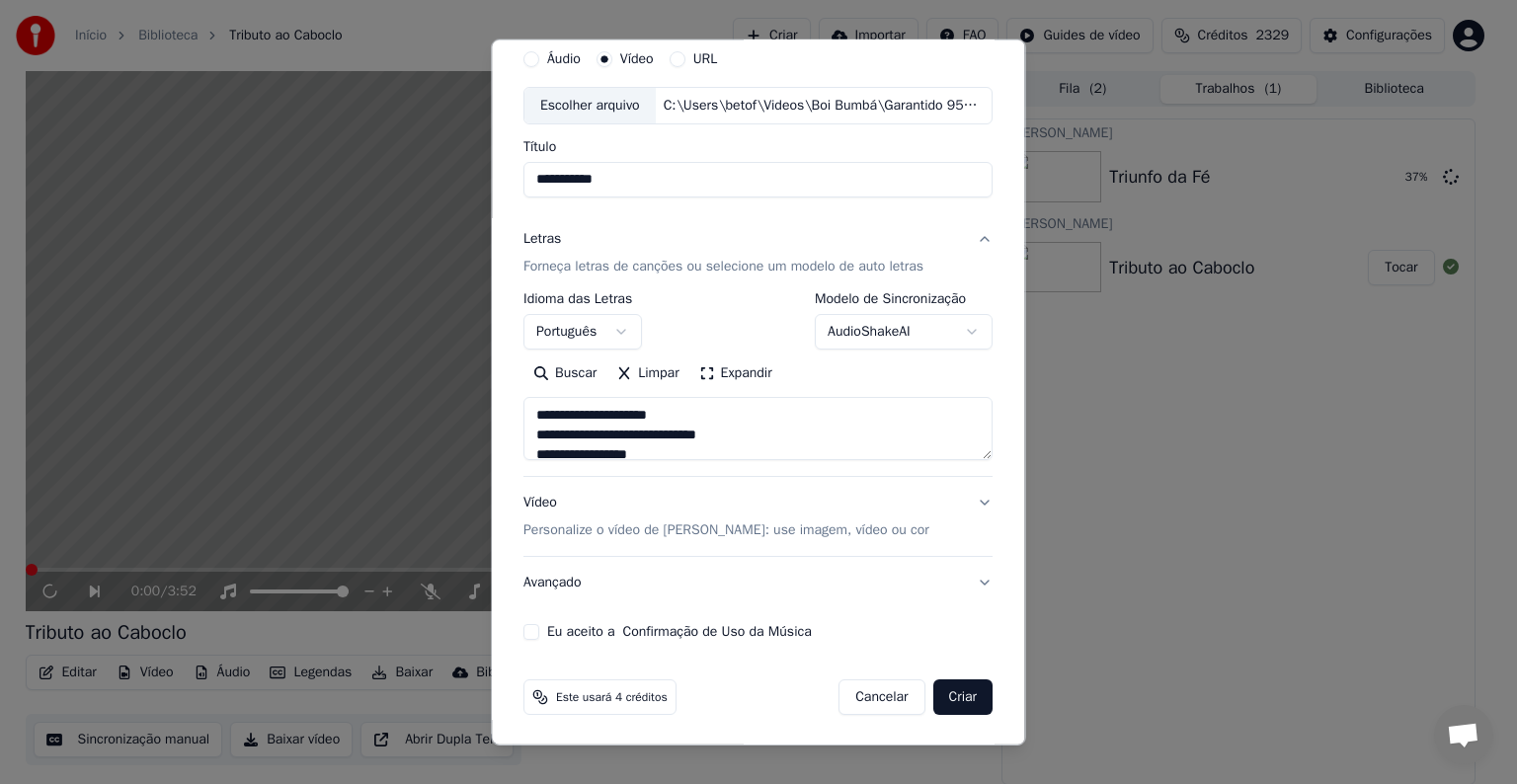 scroll, scrollTop: 75, scrollLeft: 0, axis: vertical 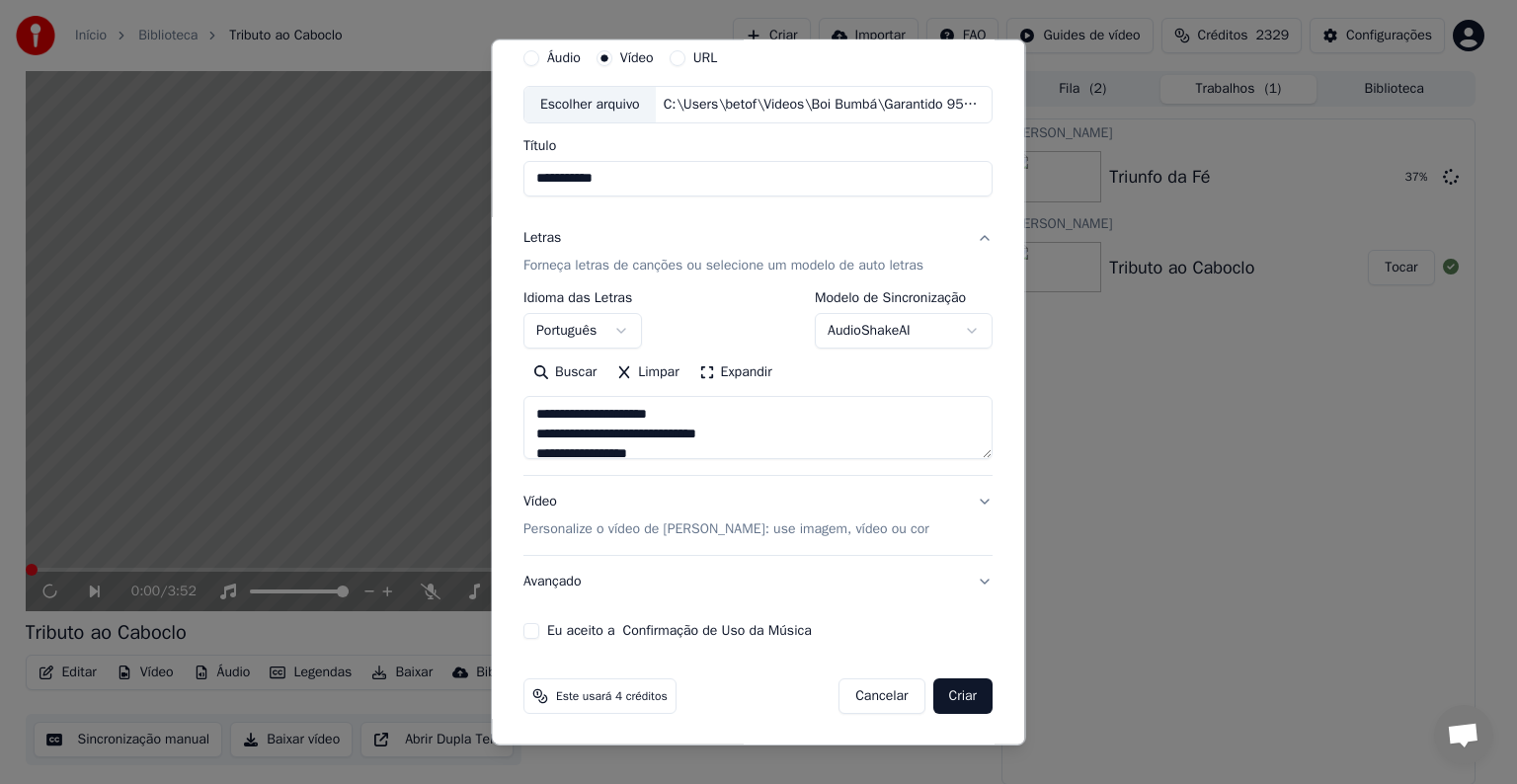 click on "Avançado" at bounding box center (758, 582) 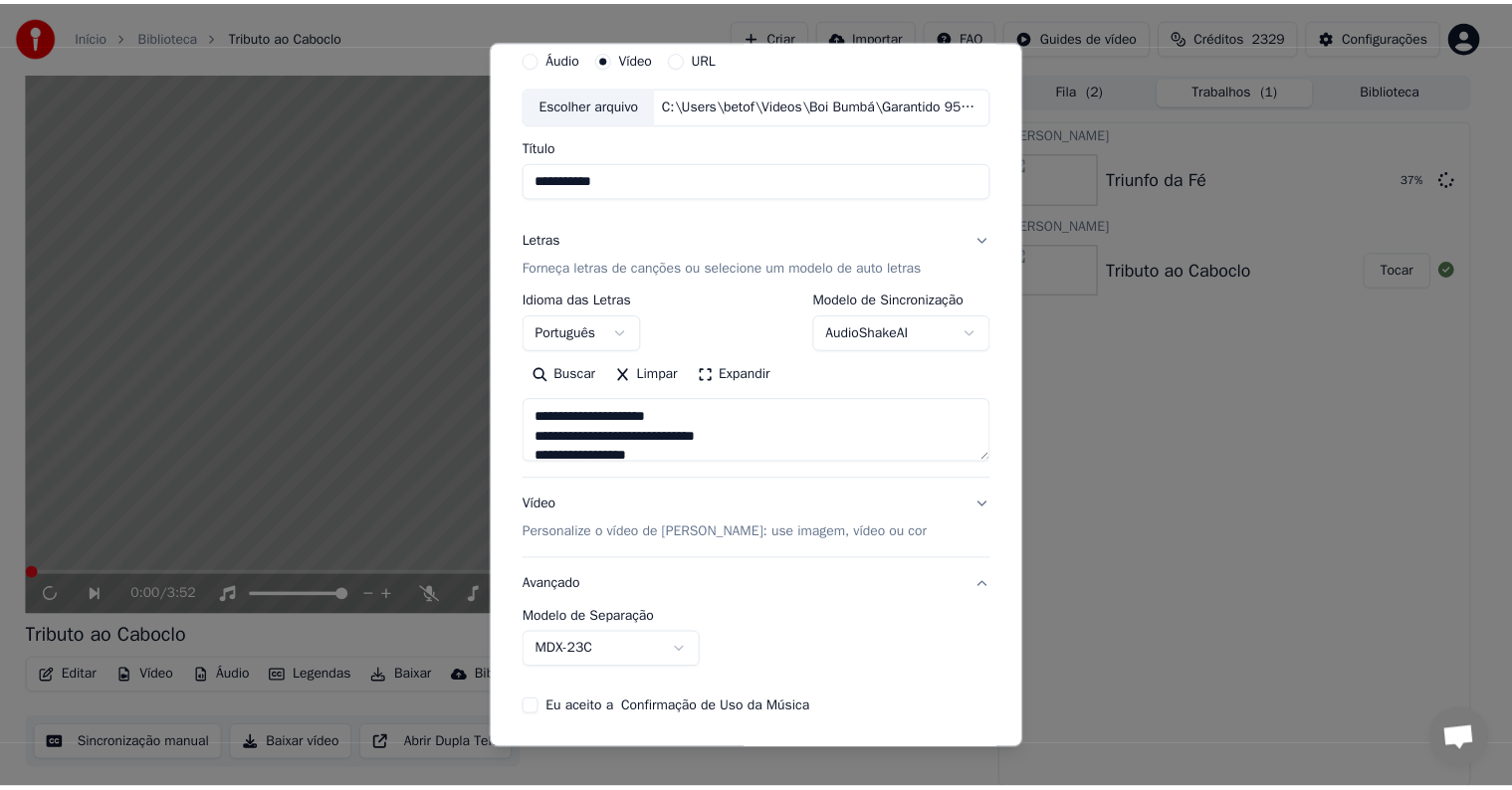 scroll, scrollTop: 0, scrollLeft: 0, axis: both 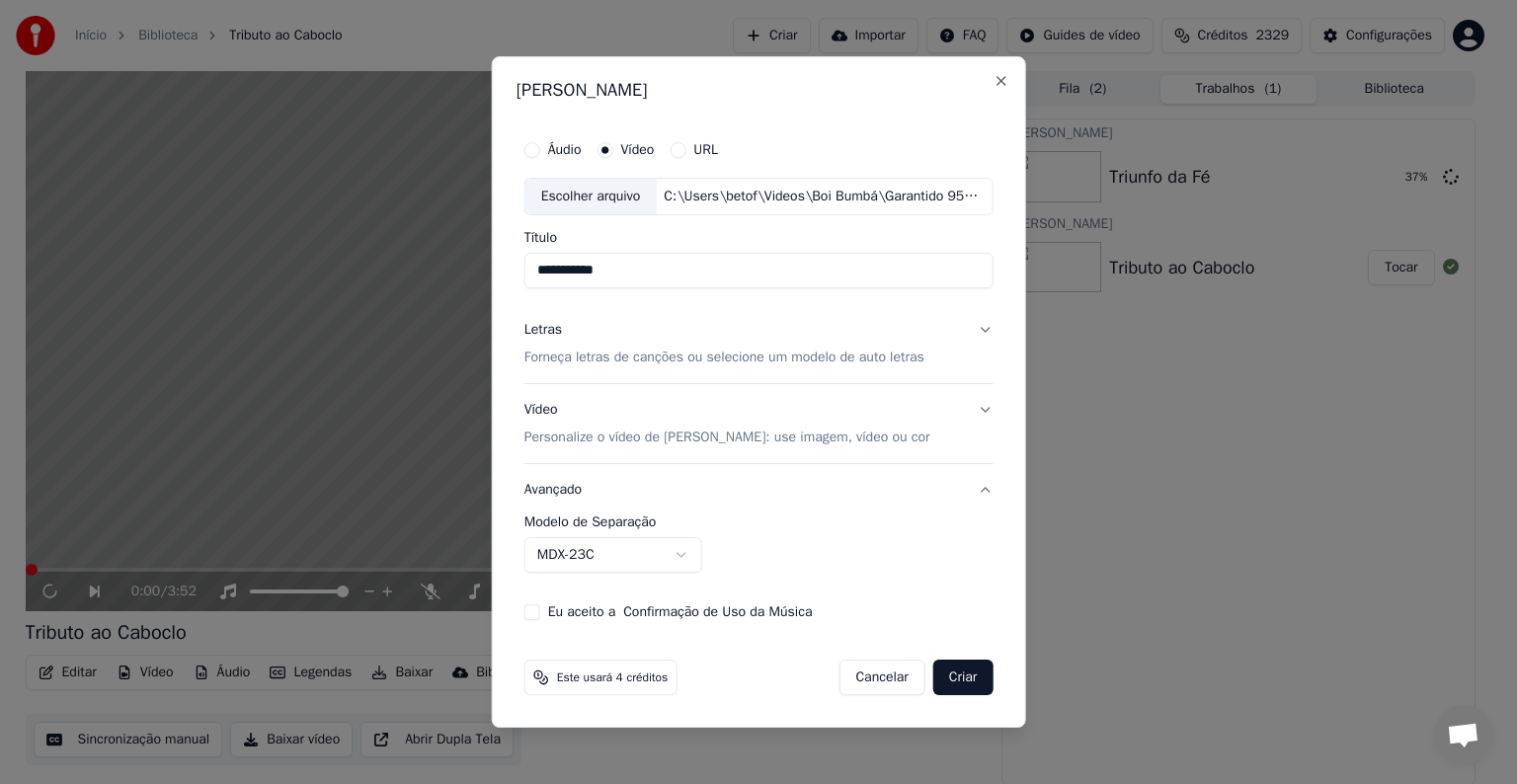 click on "MDX-23C" at bounding box center [613, 555] 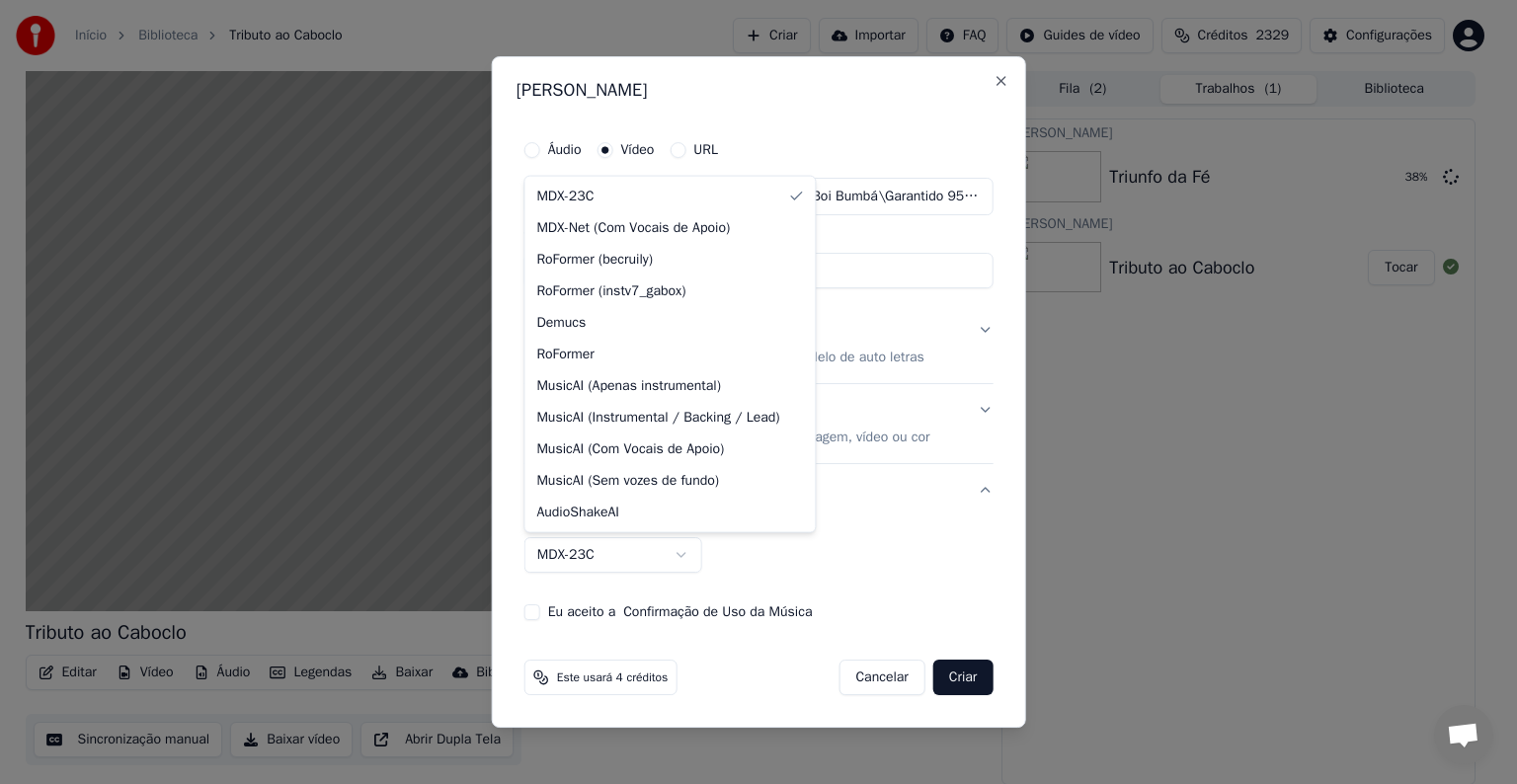 select on "**********" 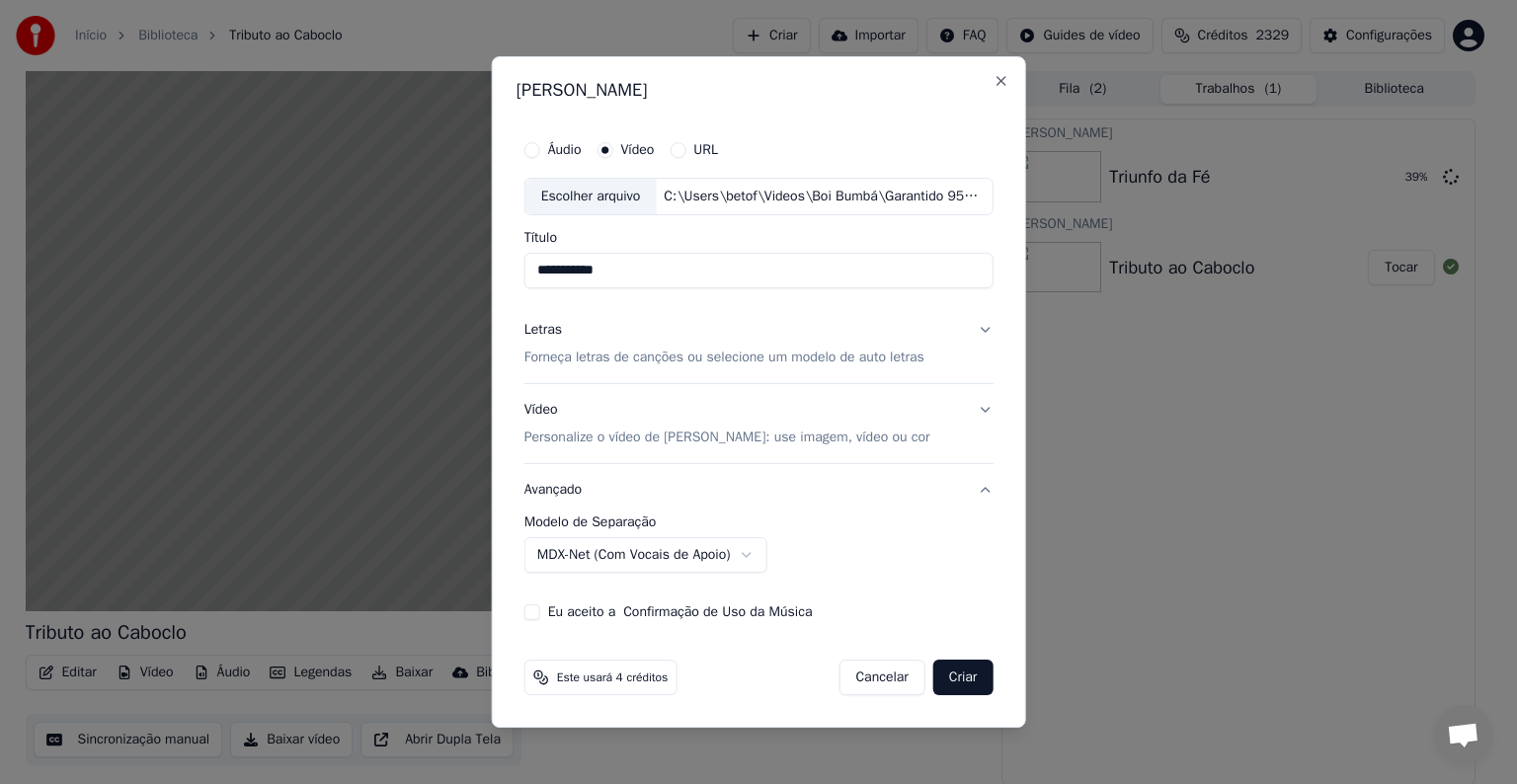click on "Eu aceito a   Confirmação de Uso da Música" at bounding box center [532, 612] 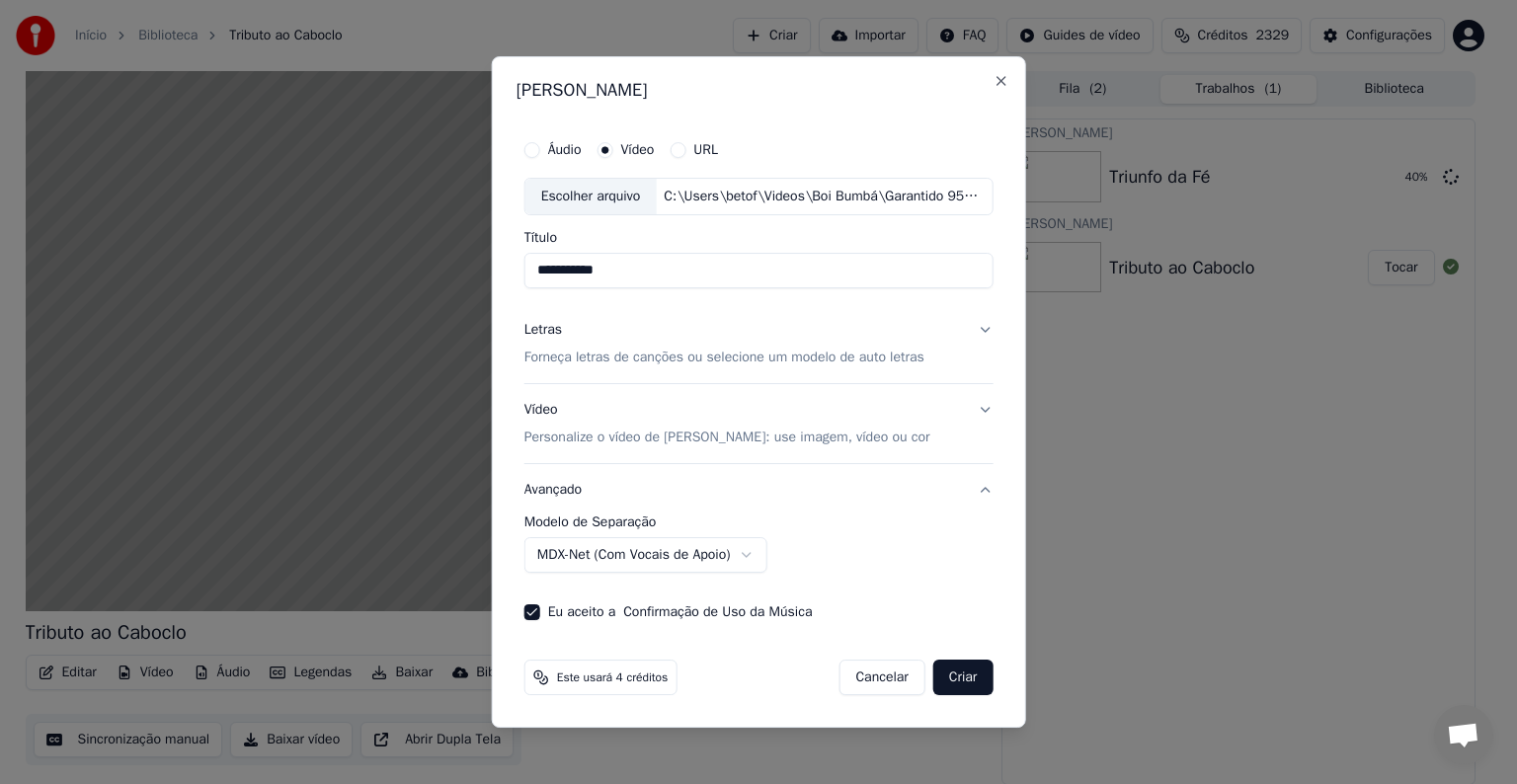 click on "Criar" at bounding box center (963, 677) 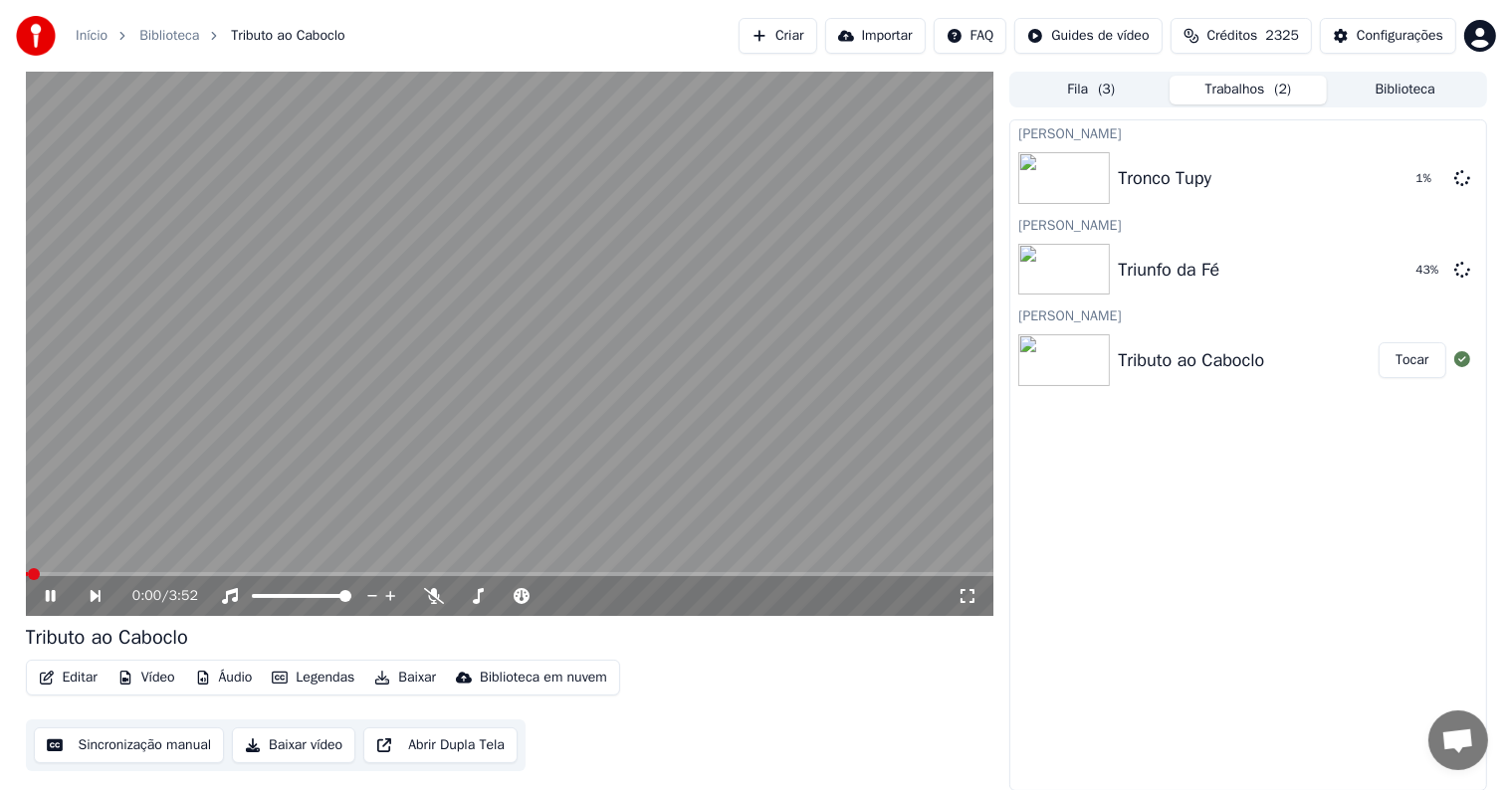 click at bounding box center [510, 343] 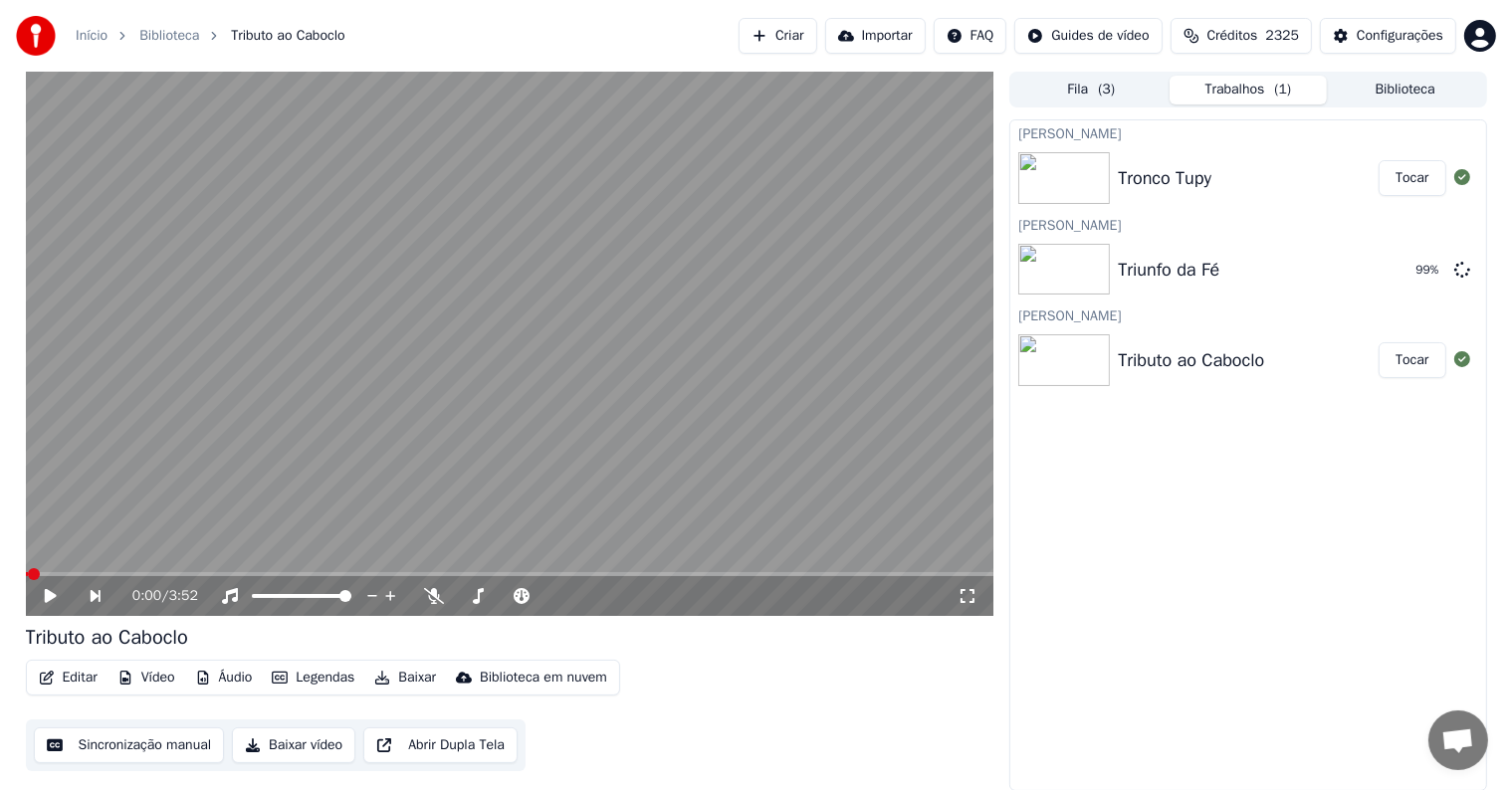 click on "Criar Karaokê Tronco Tupy Tocar Criar Karaokê Triunfo da Fé 99 % Criar Karaokê Tributo ao Caboclo Tocar" at bounding box center (1247, 455) 